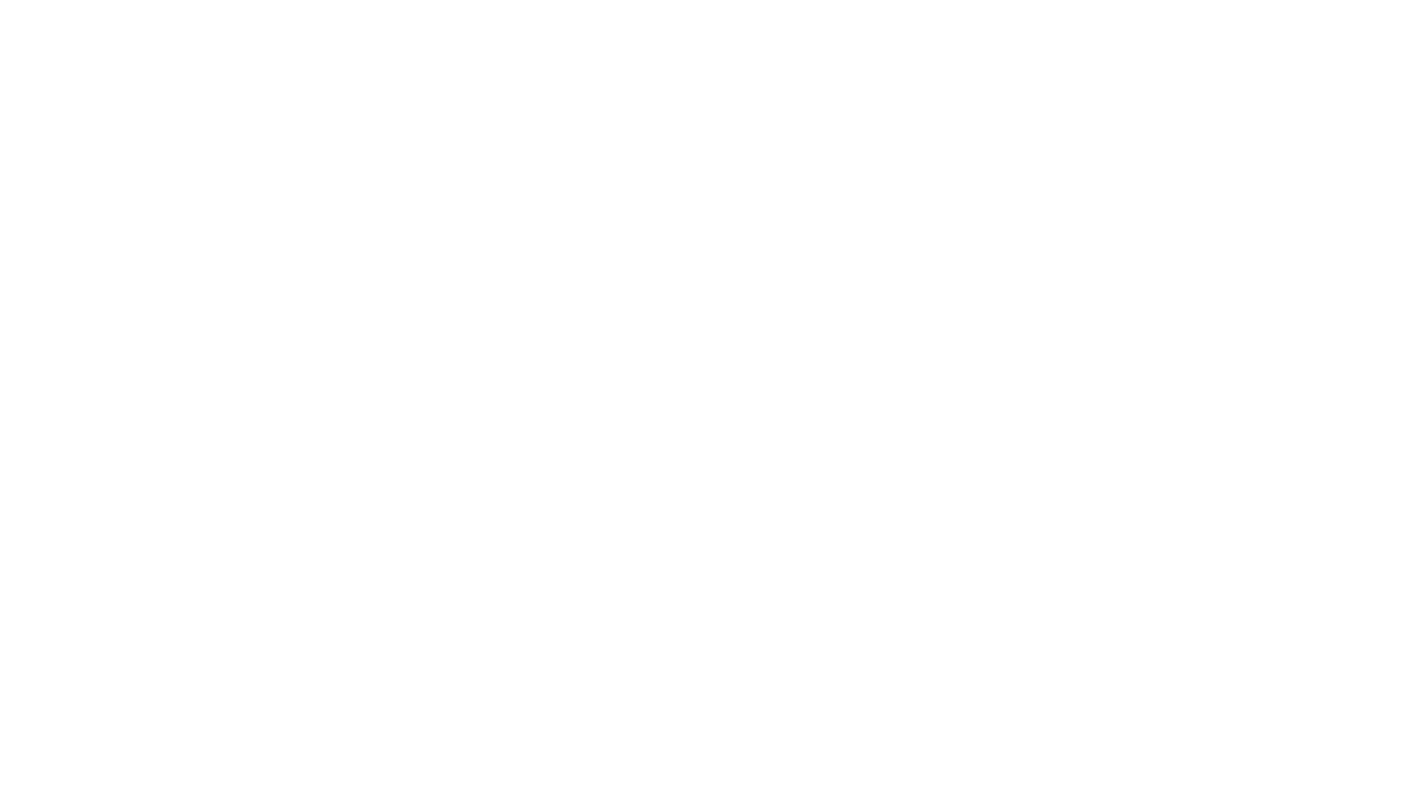 scroll, scrollTop: 0, scrollLeft: 0, axis: both 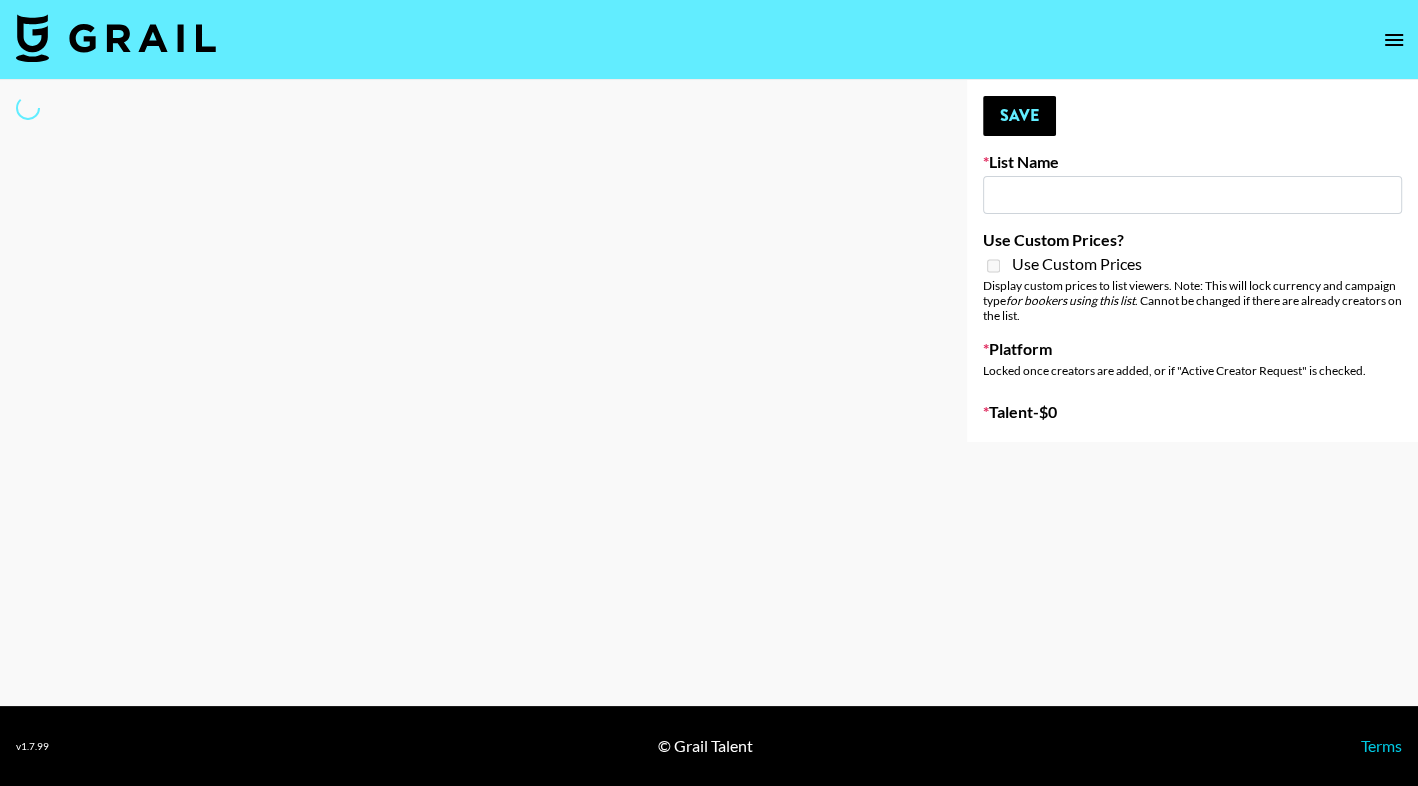 select on "Song" 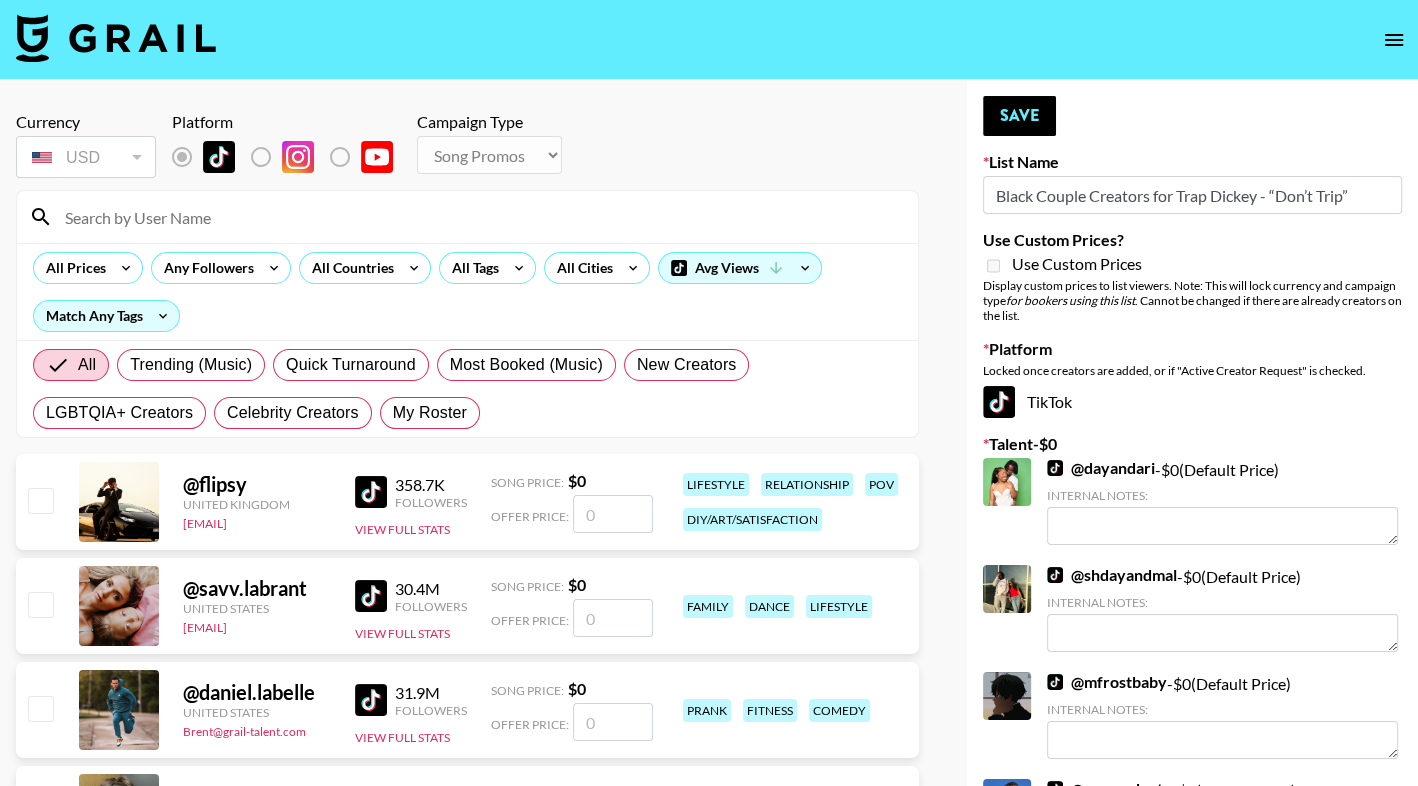 type on "Black Couple Creators for Trap Dickey - “Don’t Trip”" 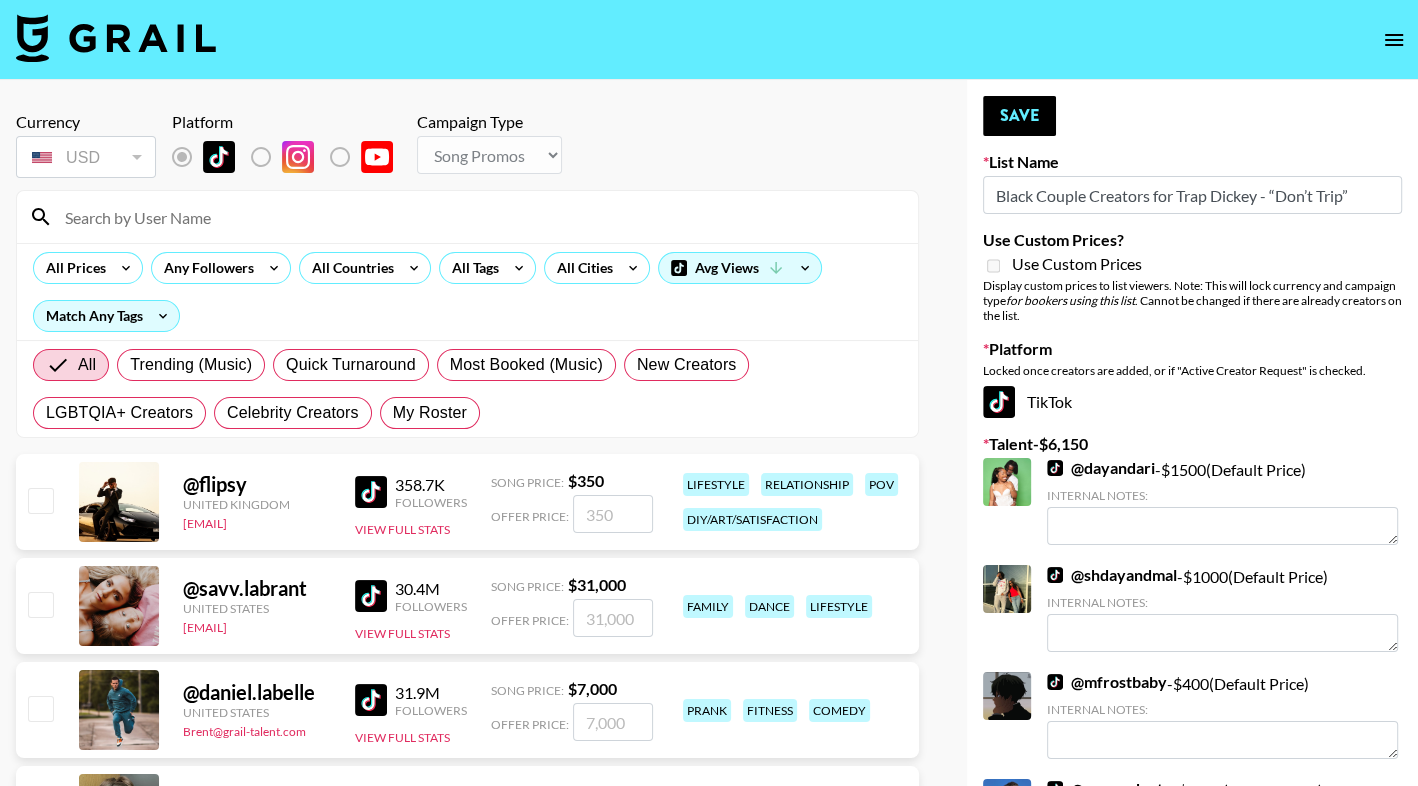 click at bounding box center (479, 217) 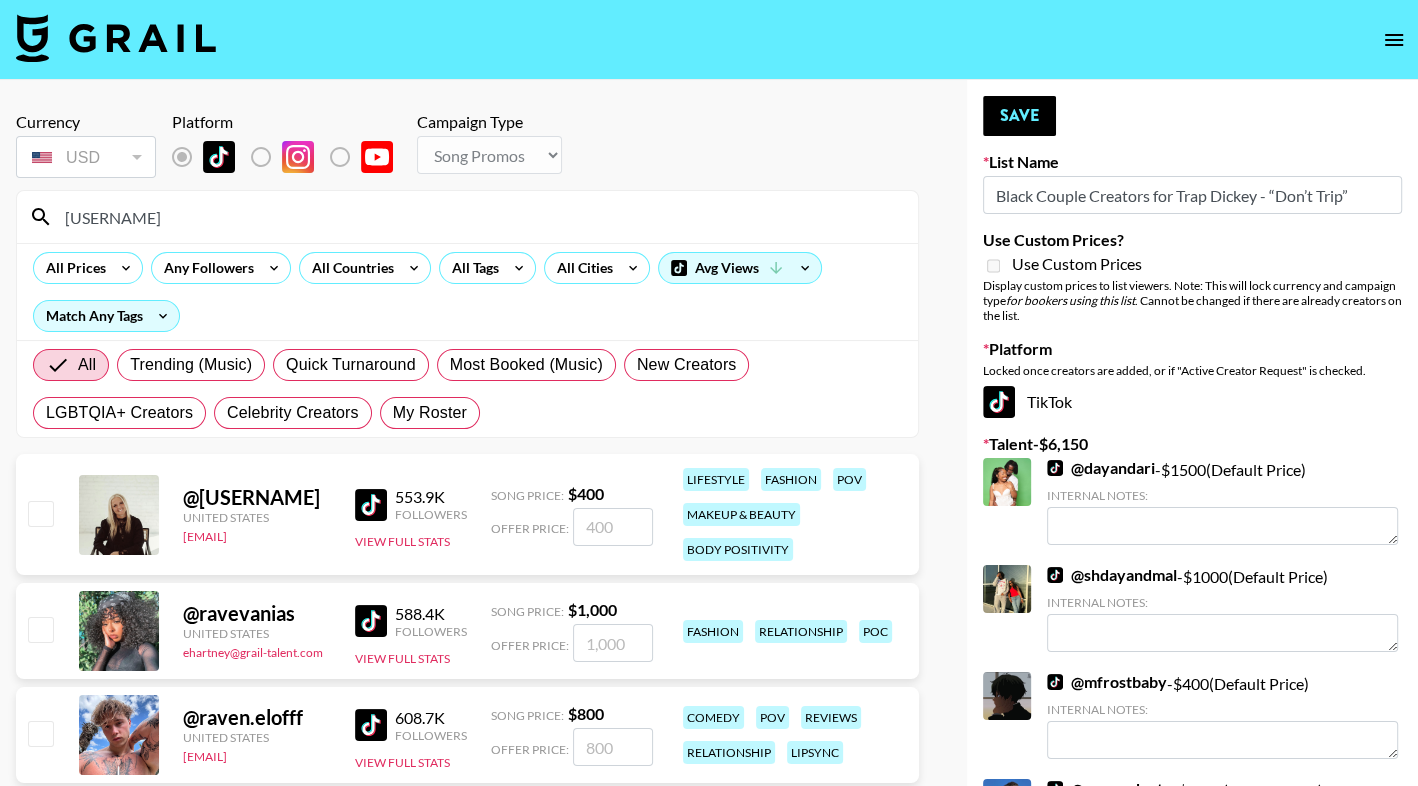 type on "rave" 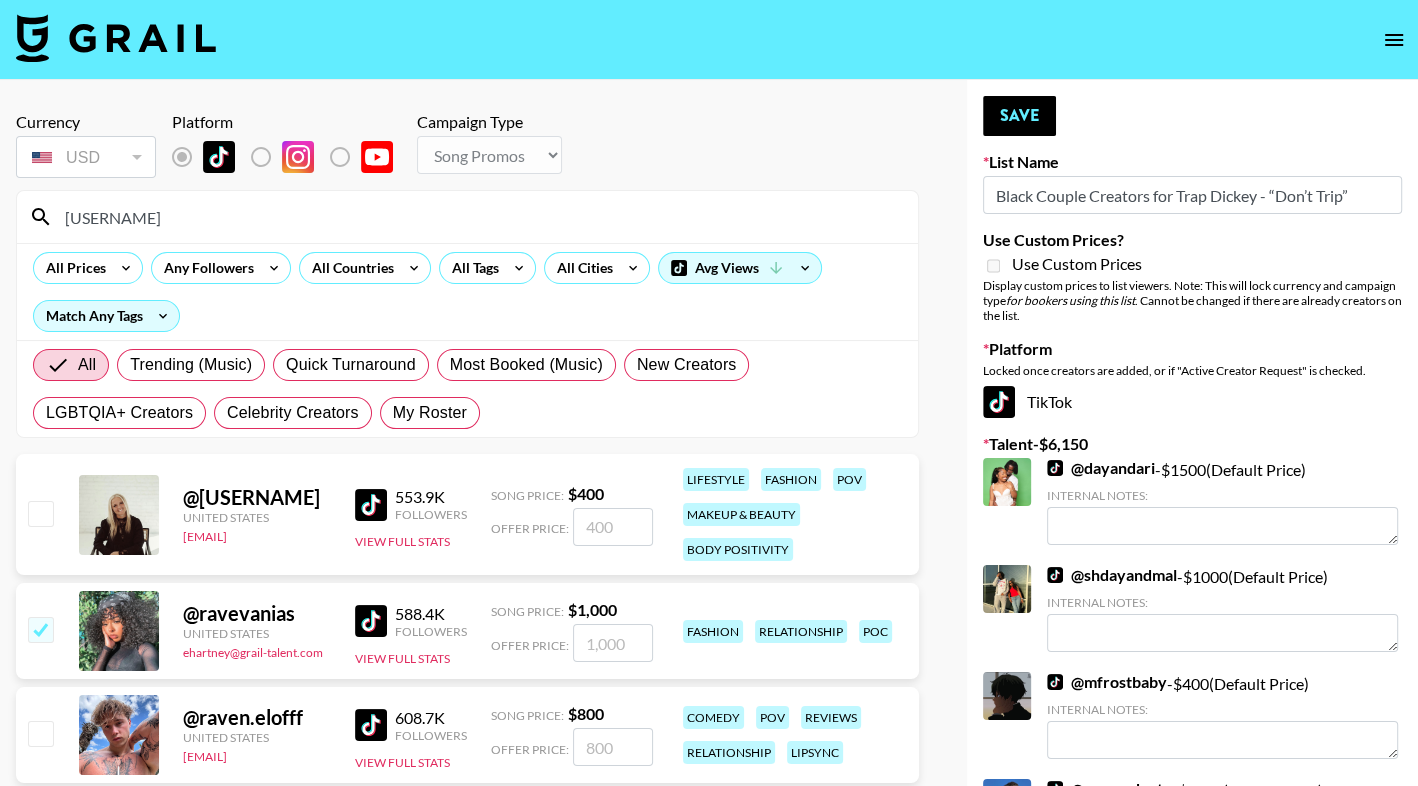 checkbox on "true" 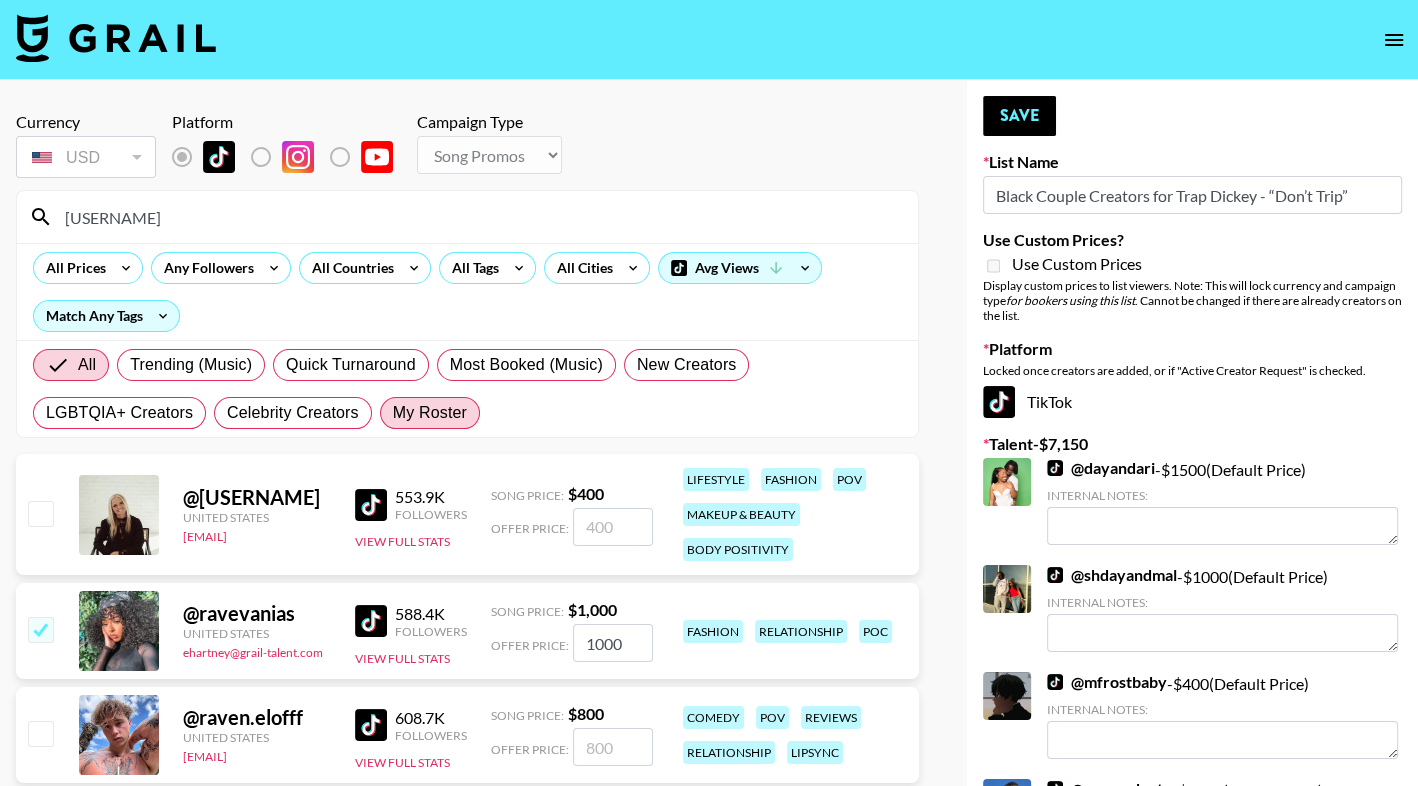 click on "My Roster" at bounding box center [430, 413] 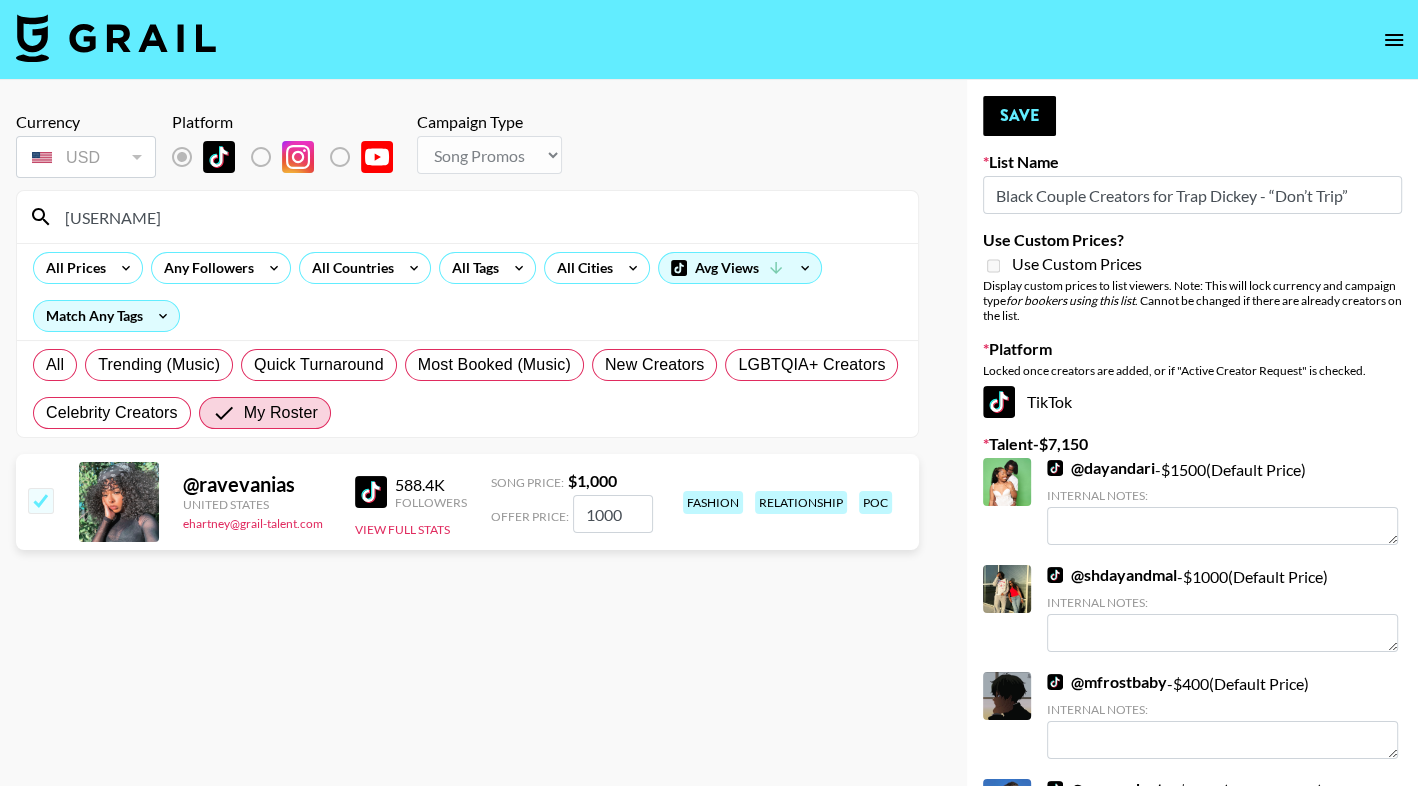 click on "rave" at bounding box center [479, 217] 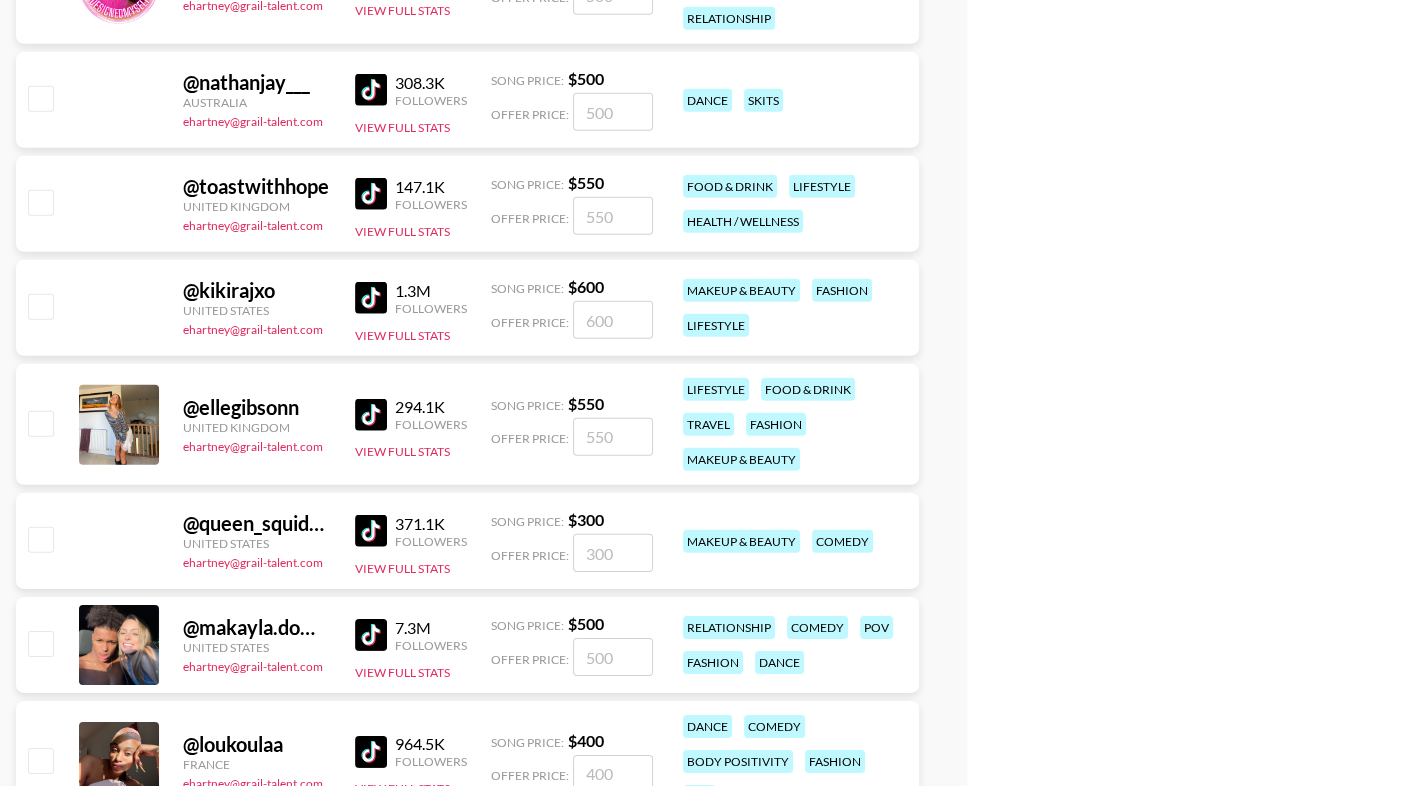scroll, scrollTop: 5322, scrollLeft: 0, axis: vertical 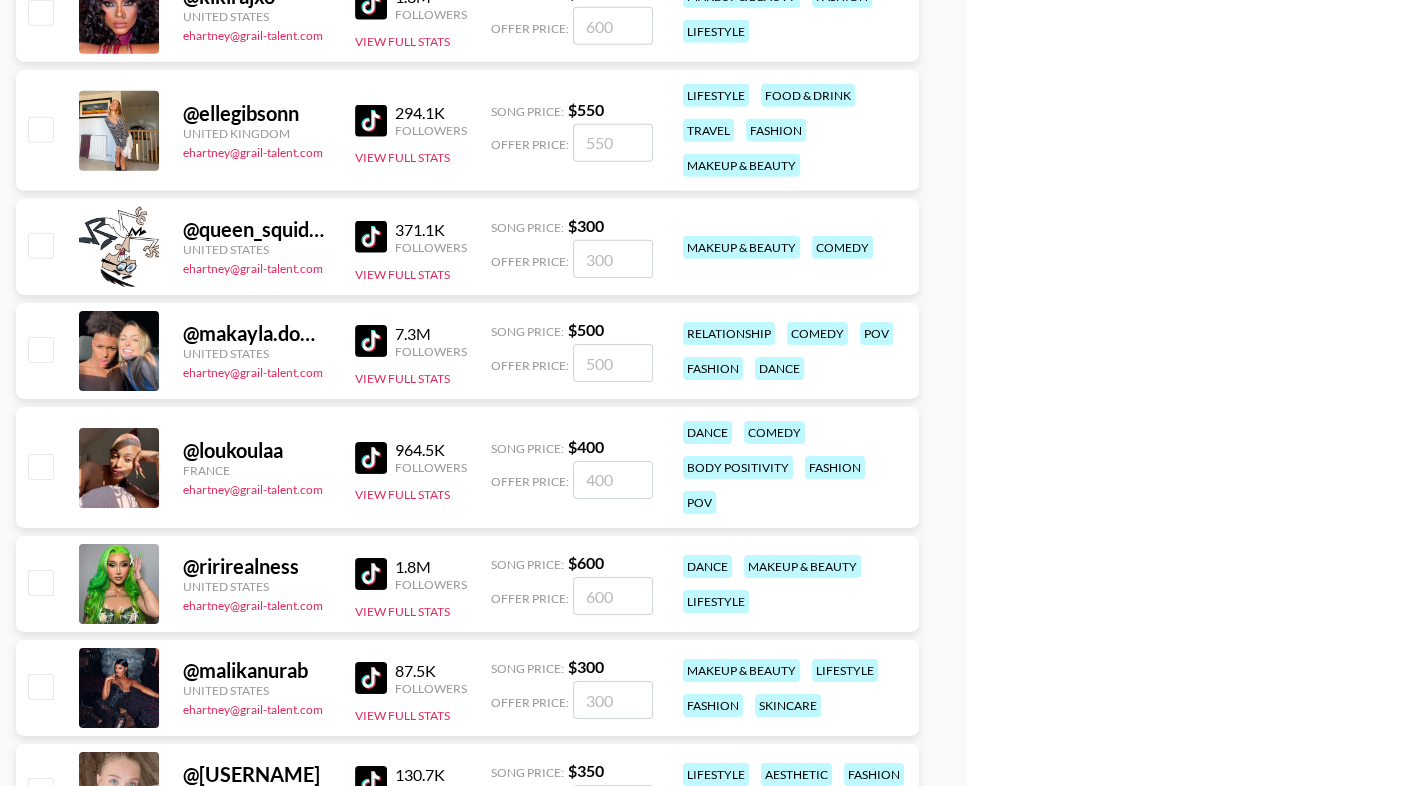 type 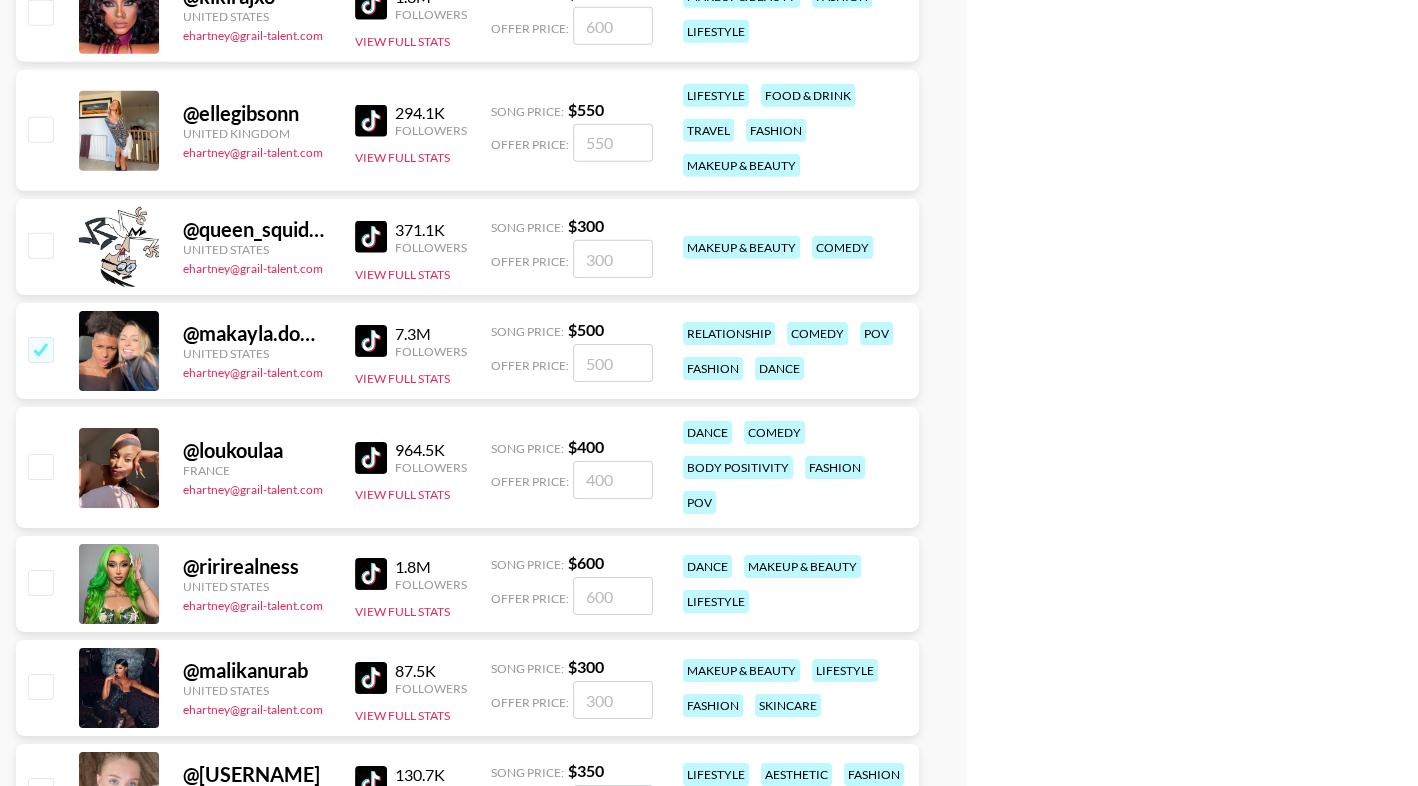 checkbox on "true" 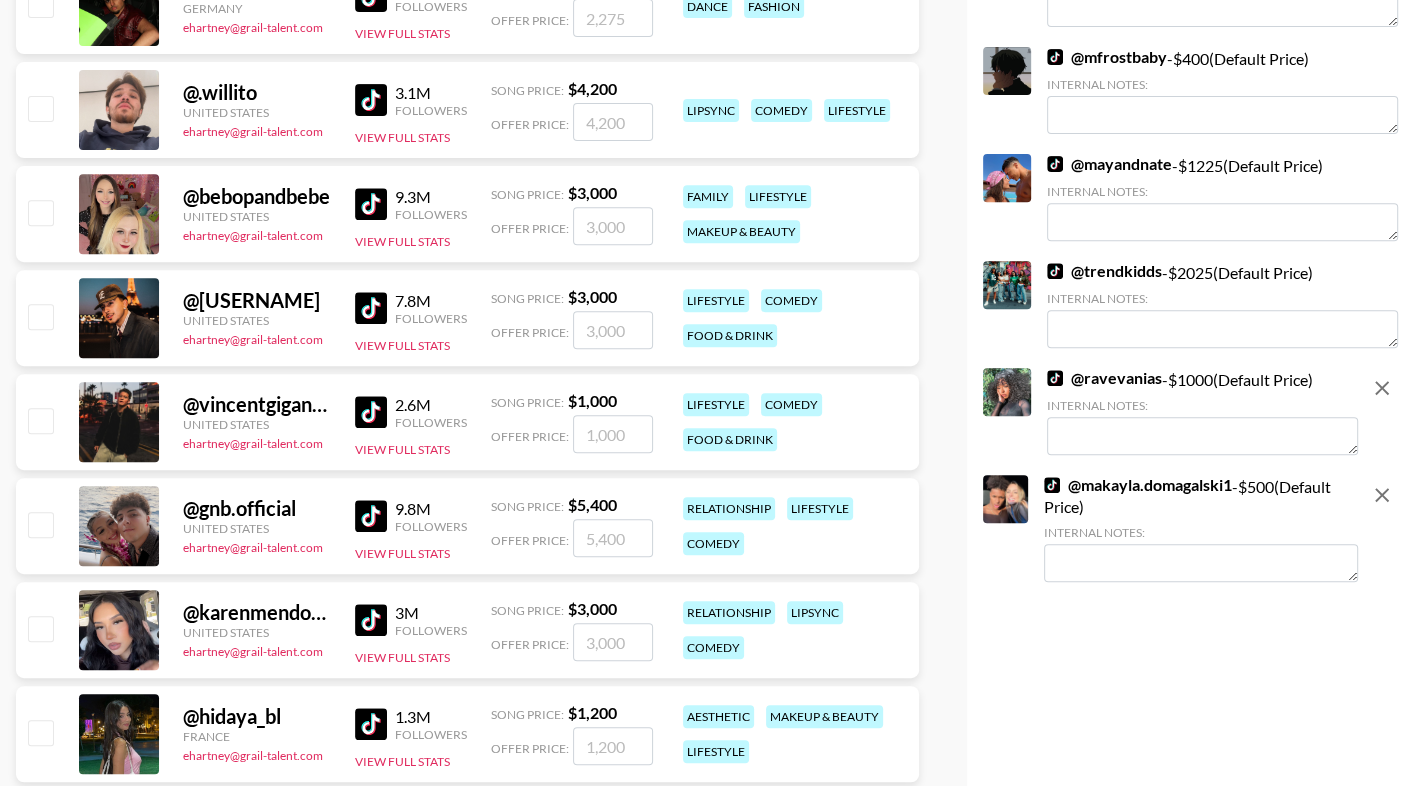scroll, scrollTop: 70, scrollLeft: 0, axis: vertical 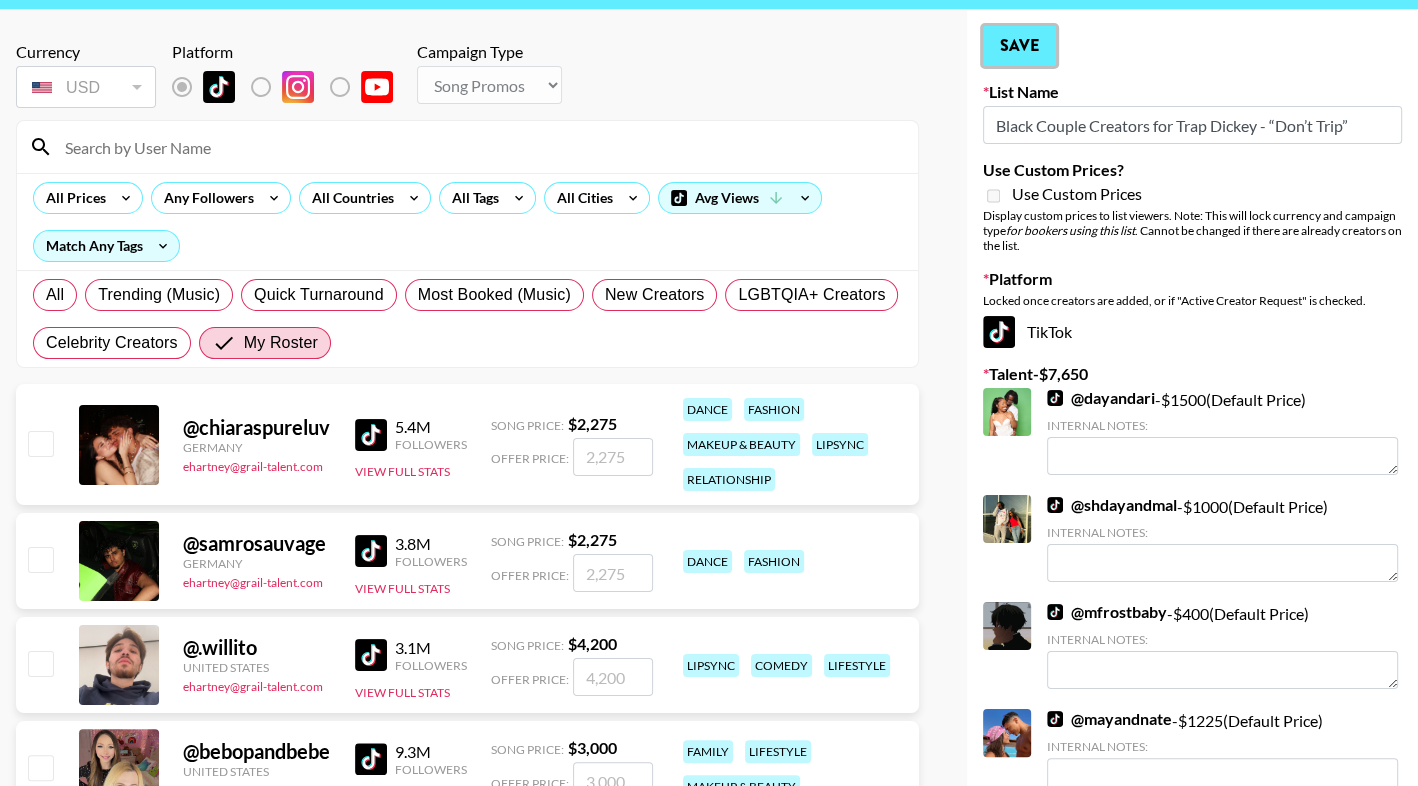 click on "Save" at bounding box center [1019, 46] 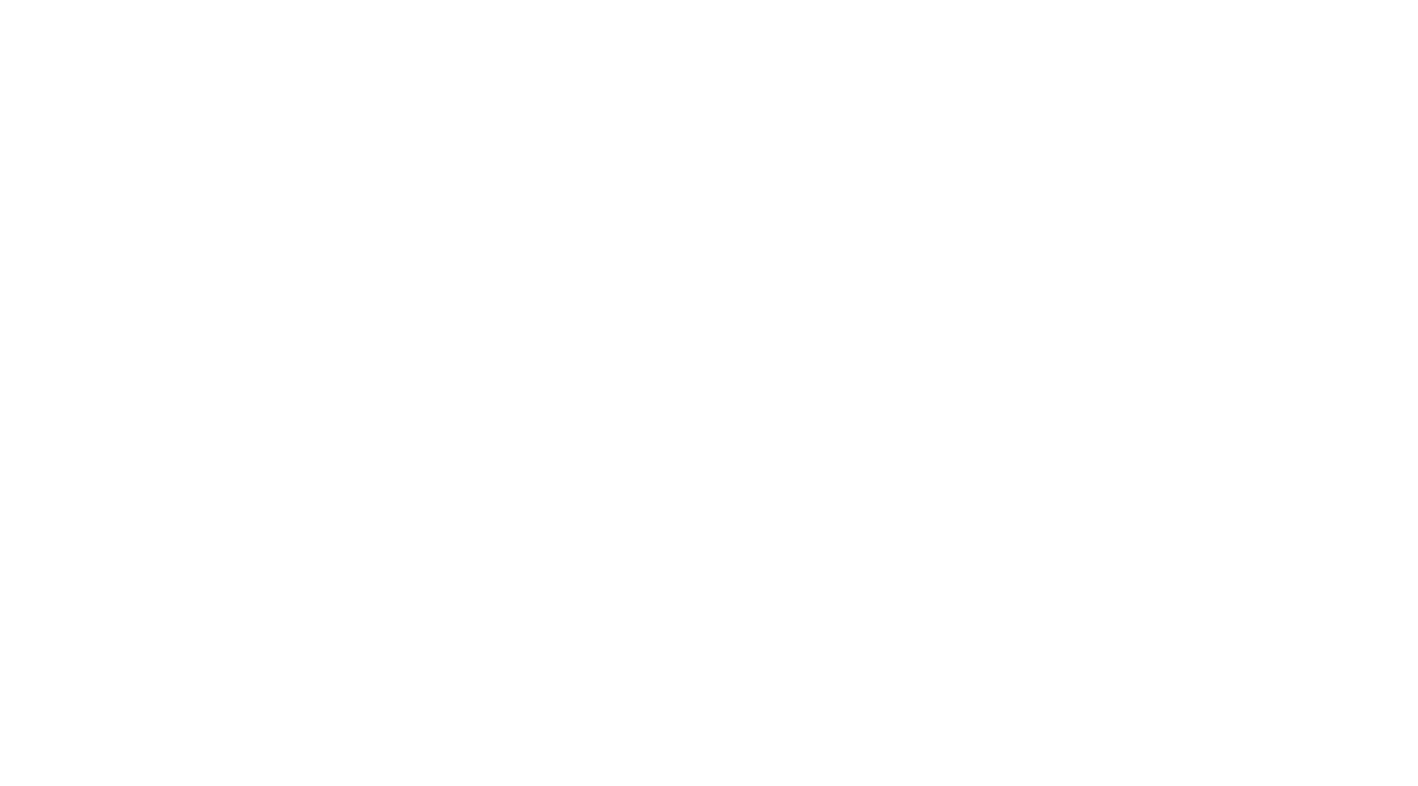 scroll, scrollTop: 0, scrollLeft: 0, axis: both 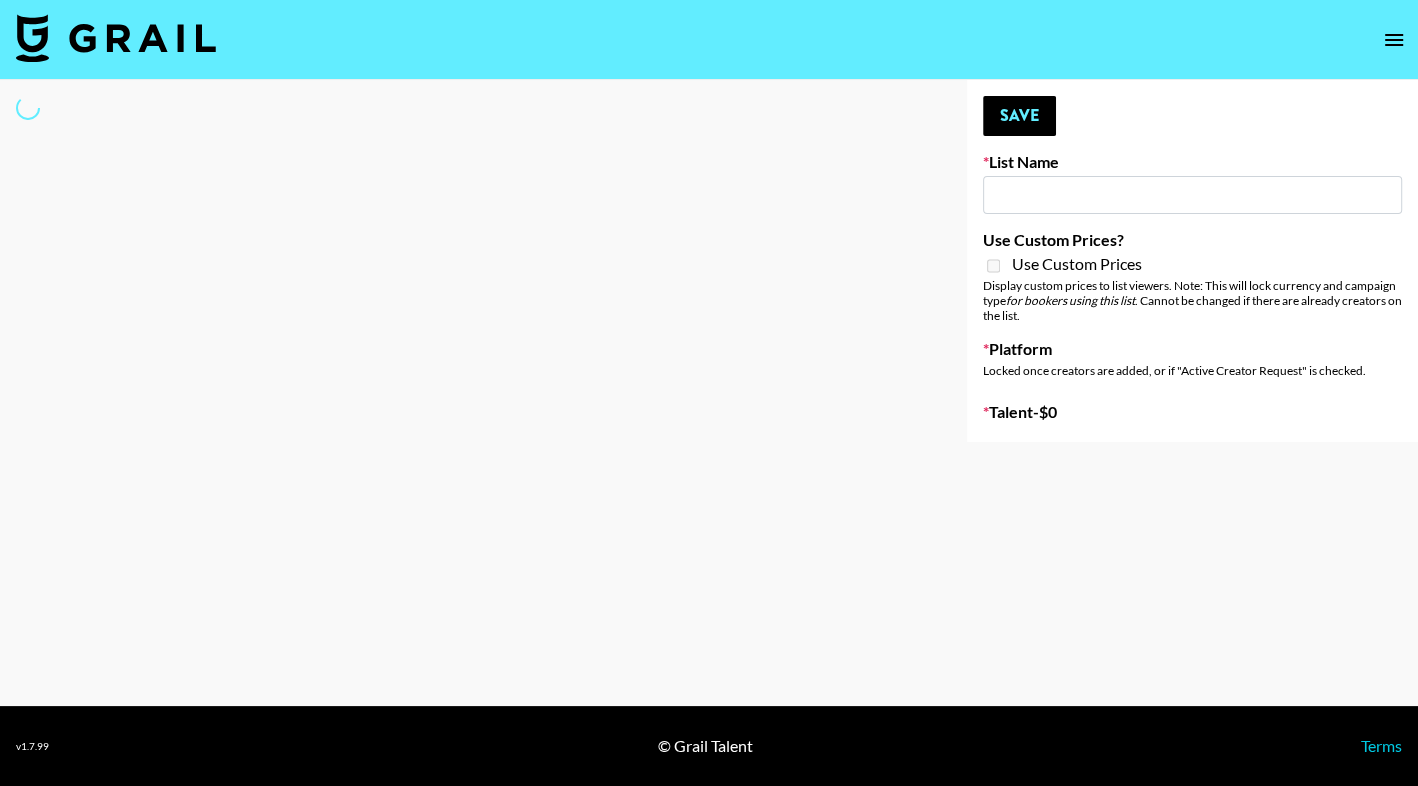 type on "Debut single for artist [ARTIST_NAME]" 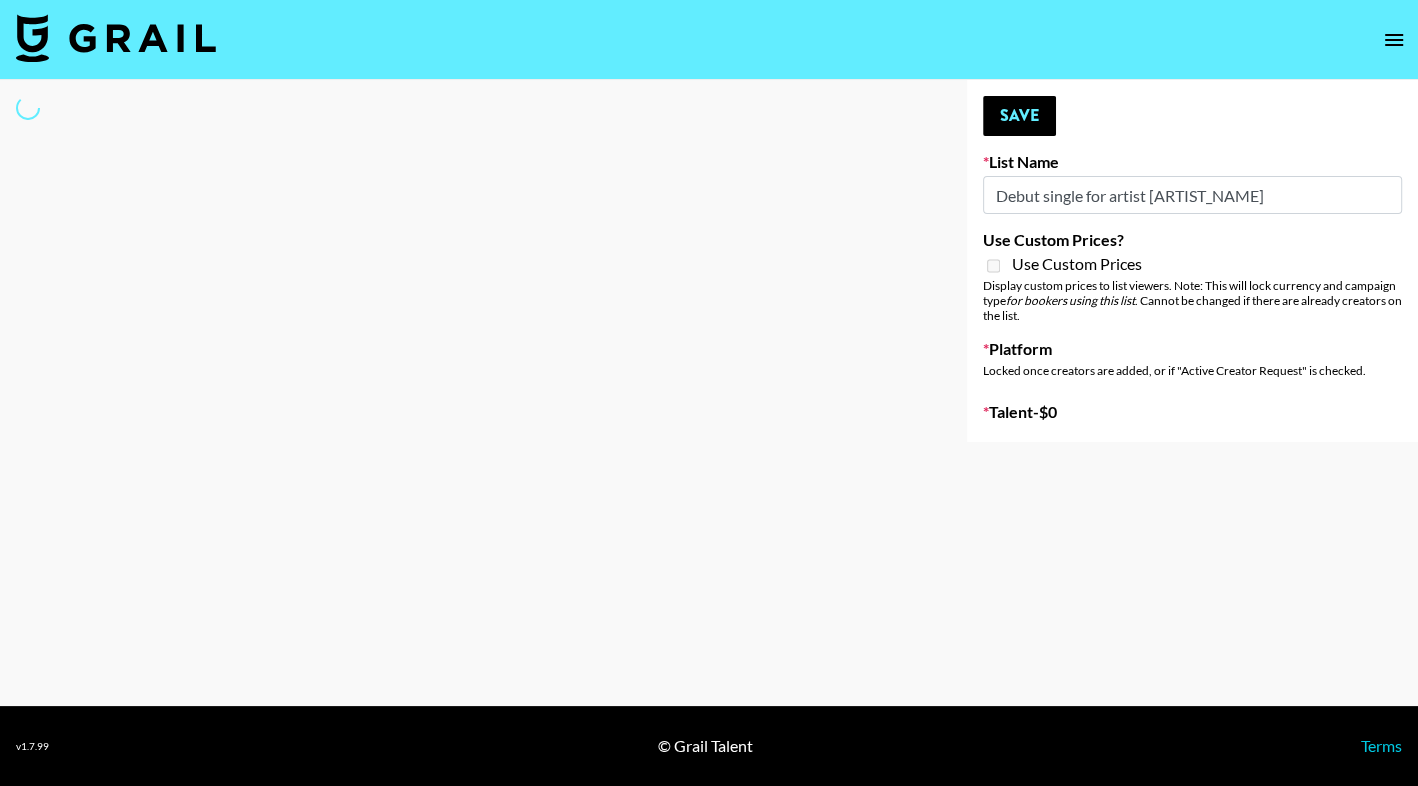 select on "Song" 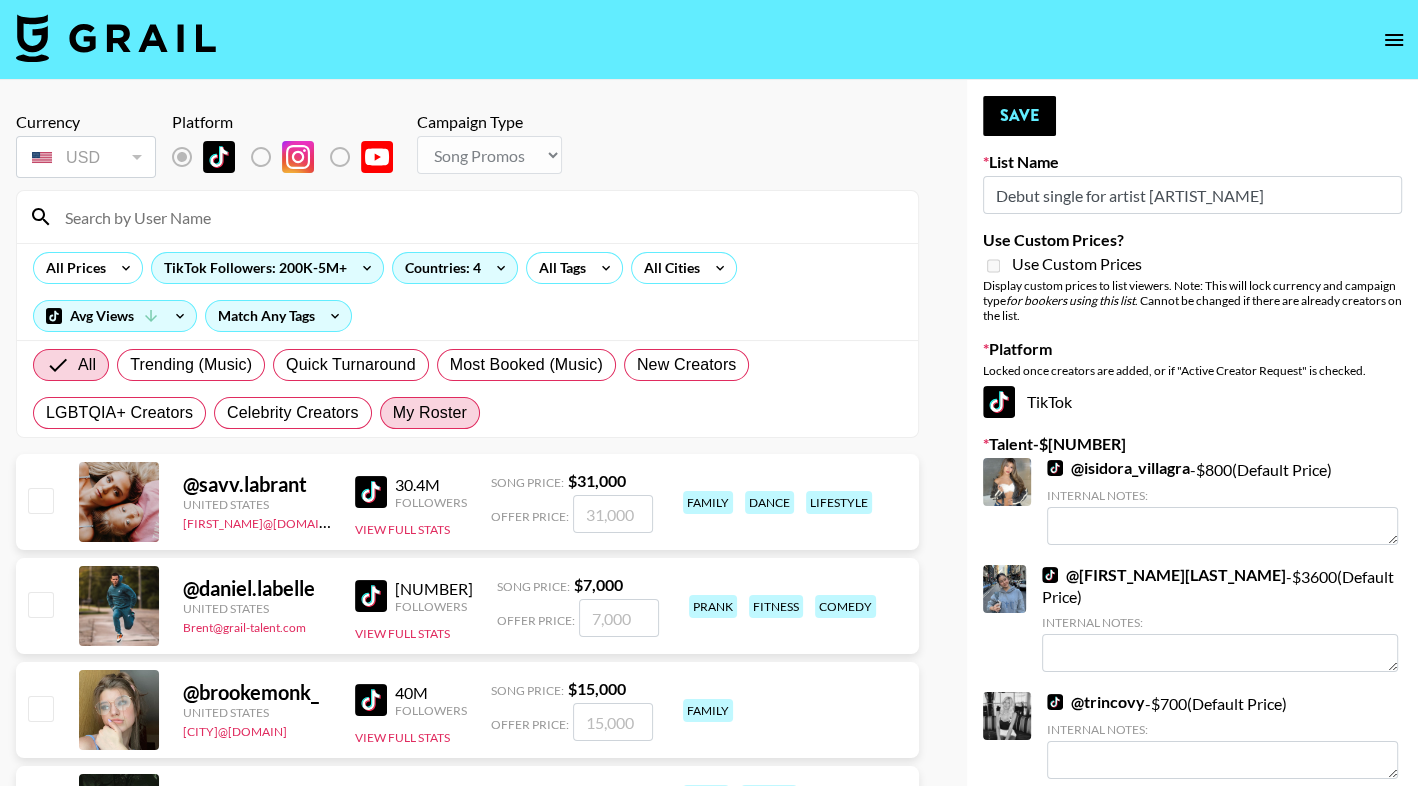 click on "My Roster" at bounding box center (430, 413) 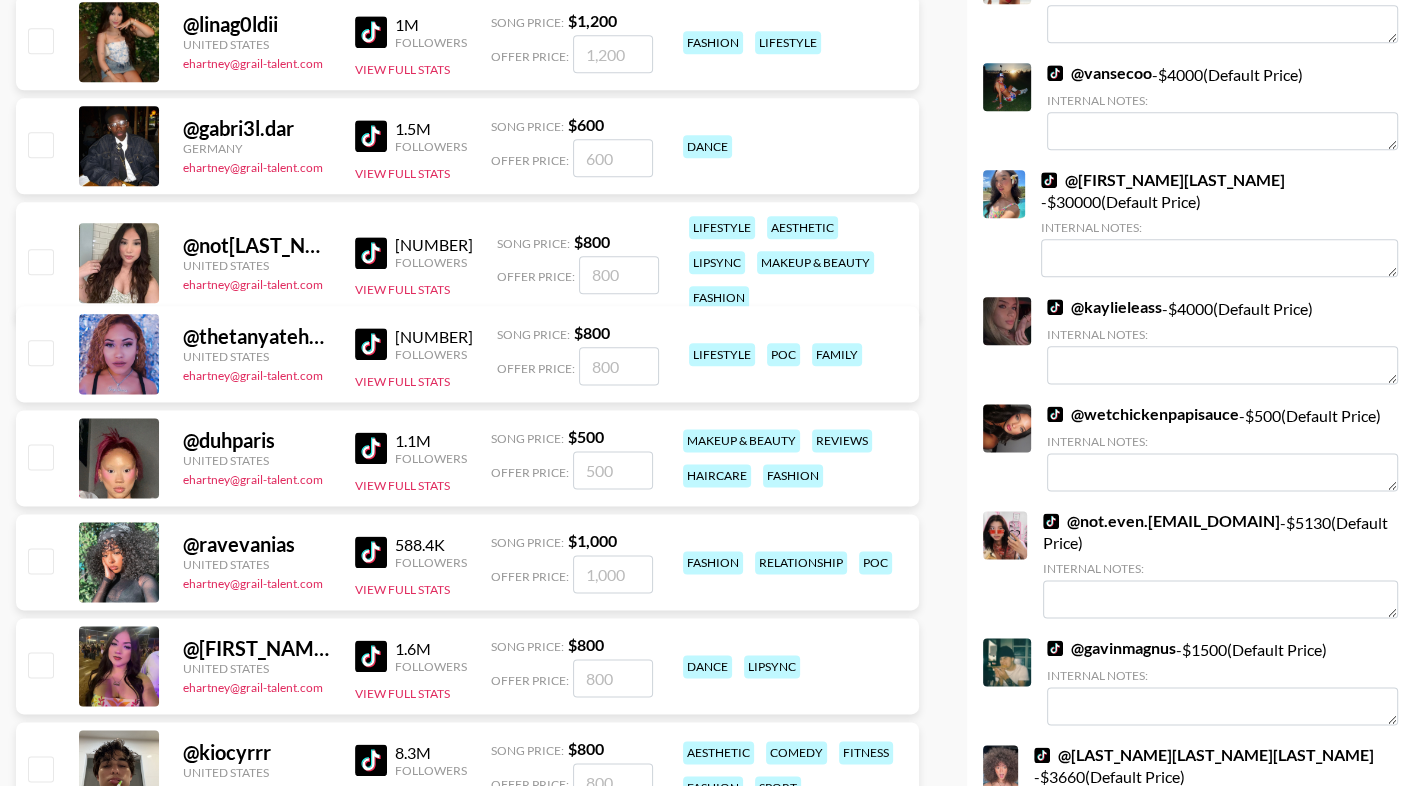 scroll, scrollTop: 2007, scrollLeft: 0, axis: vertical 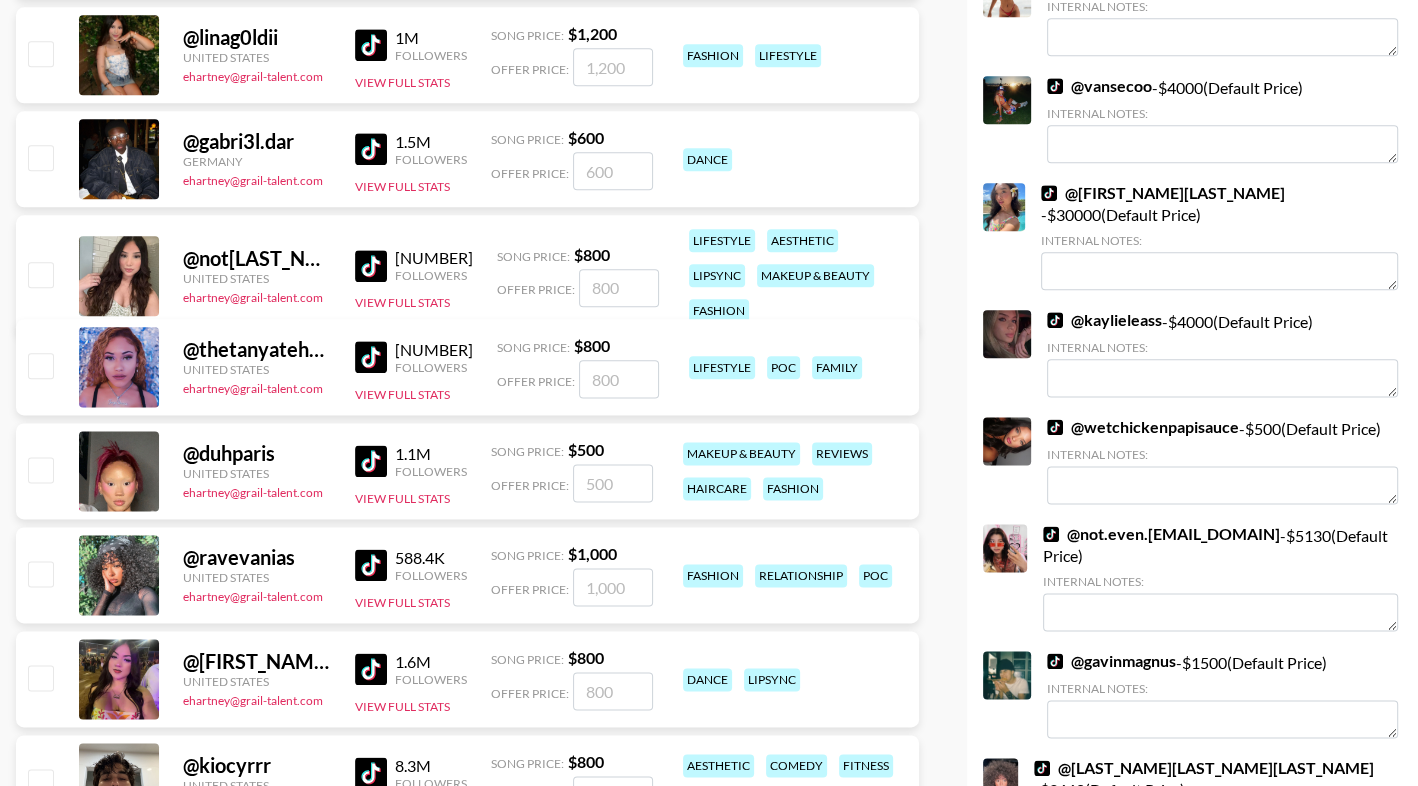click at bounding box center (40, 469) 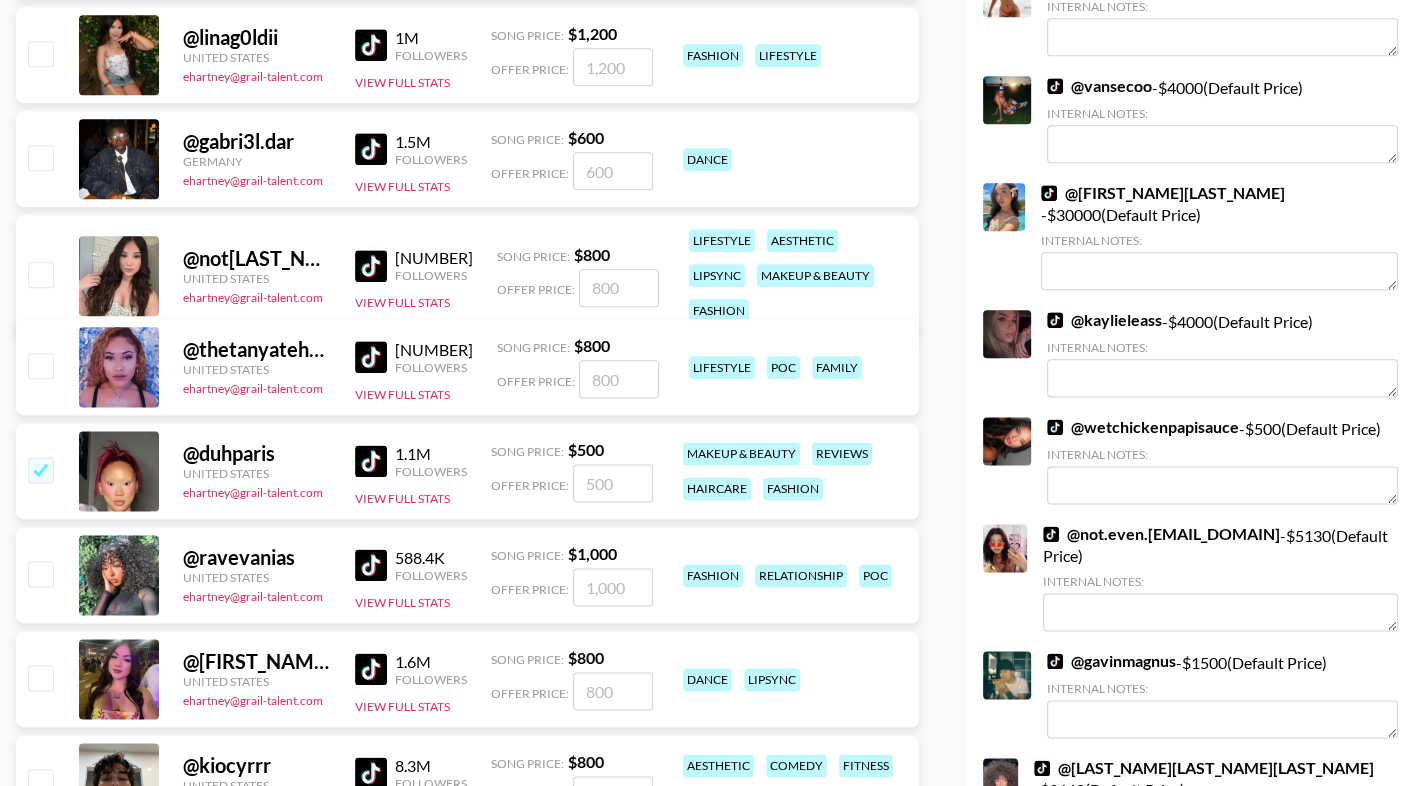 checkbox on "true" 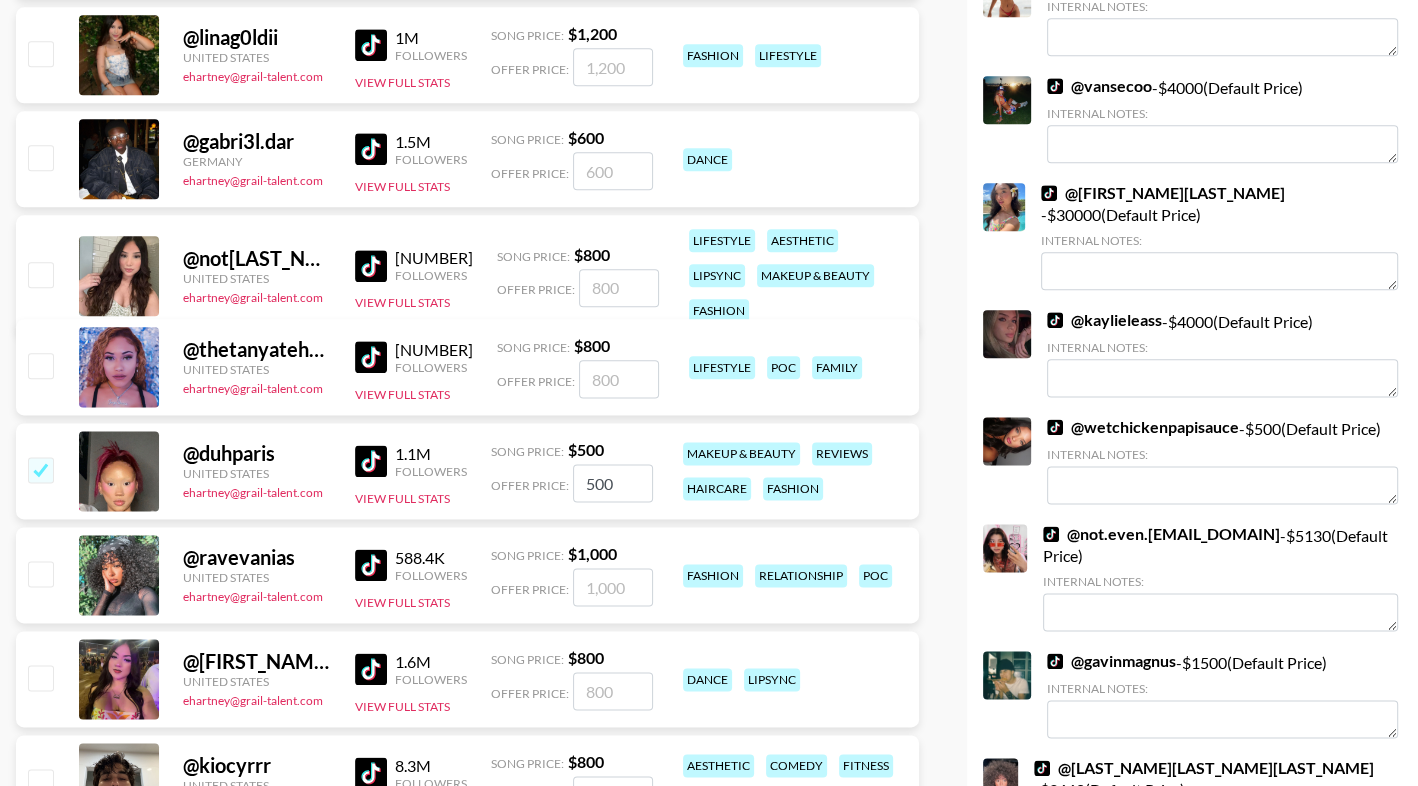 click at bounding box center [40, 573] 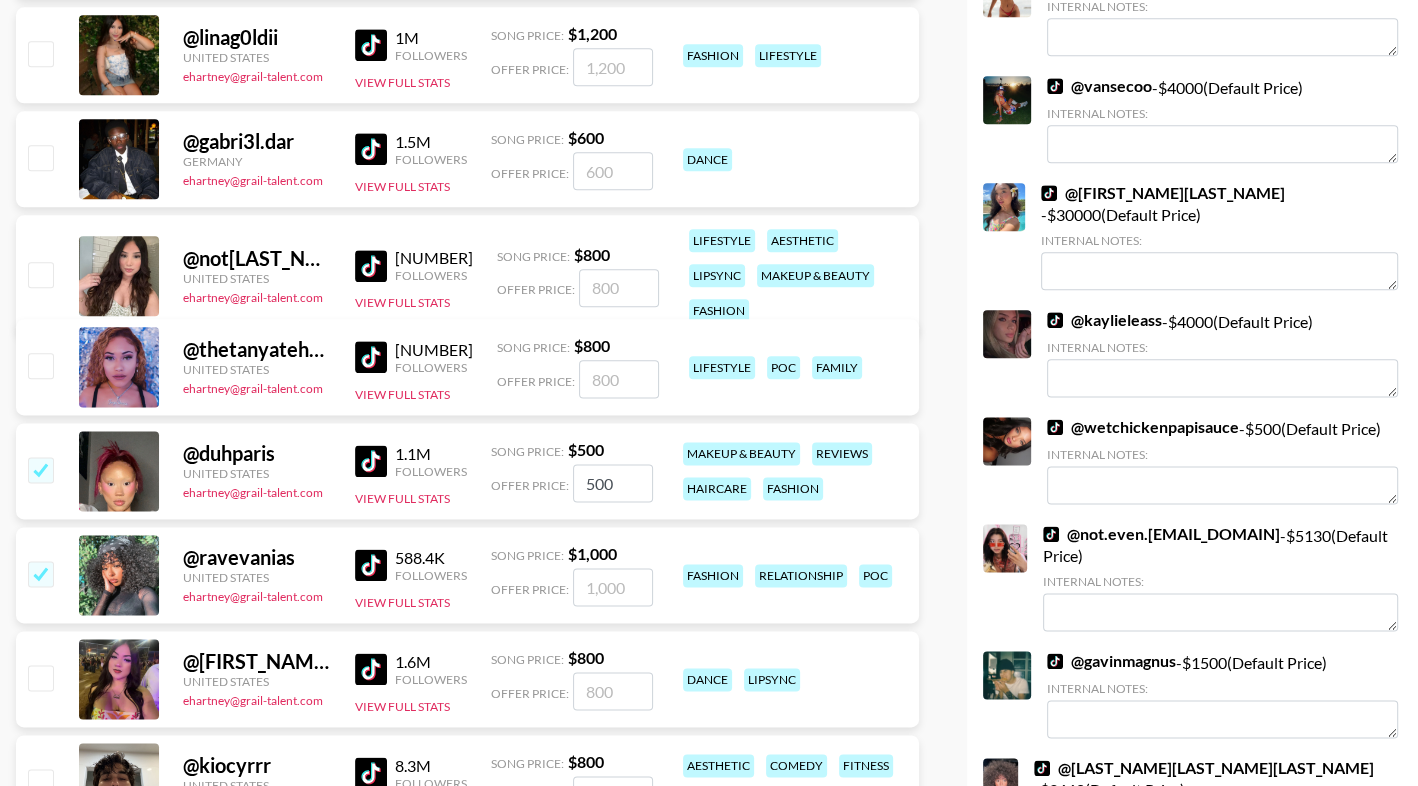 checkbox on "true" 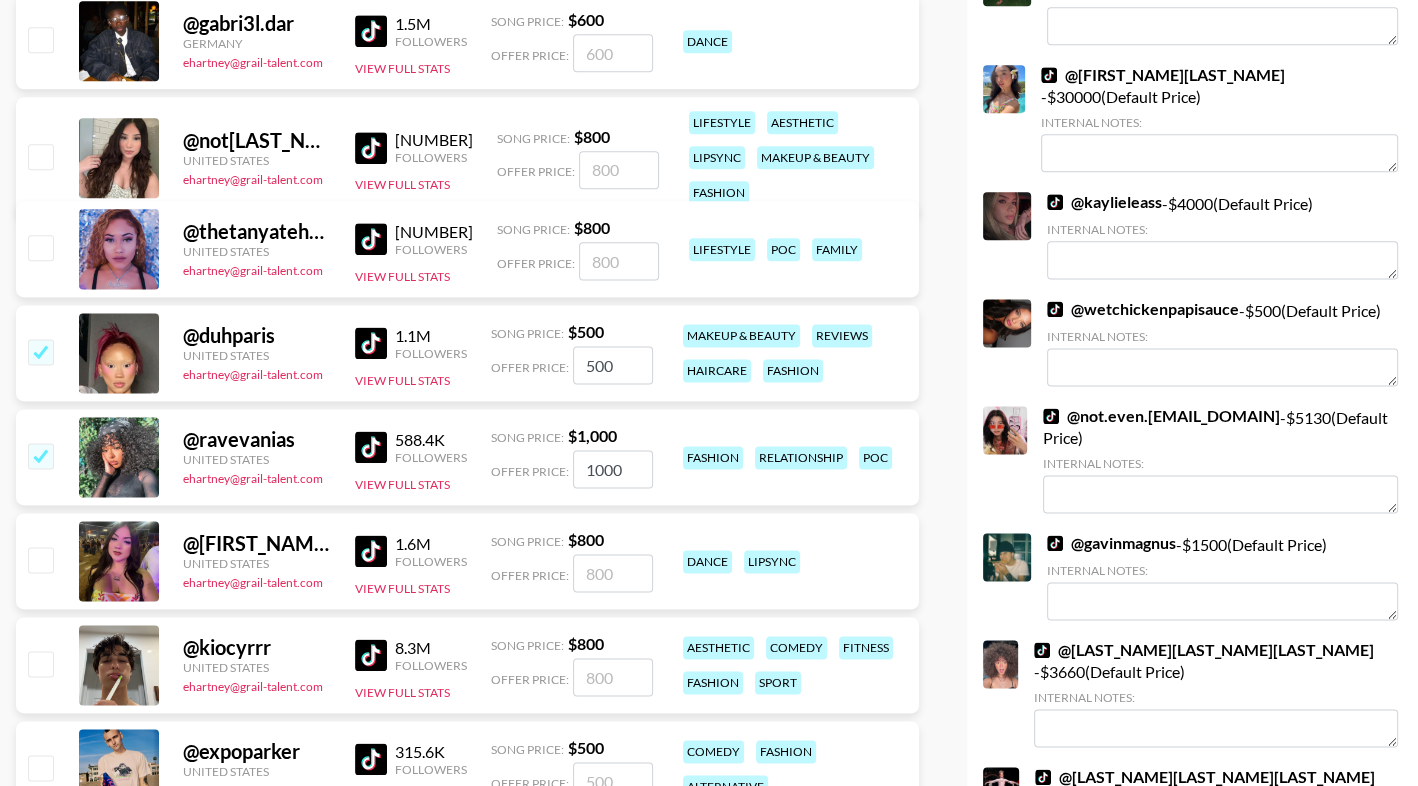 scroll, scrollTop: 2376, scrollLeft: 0, axis: vertical 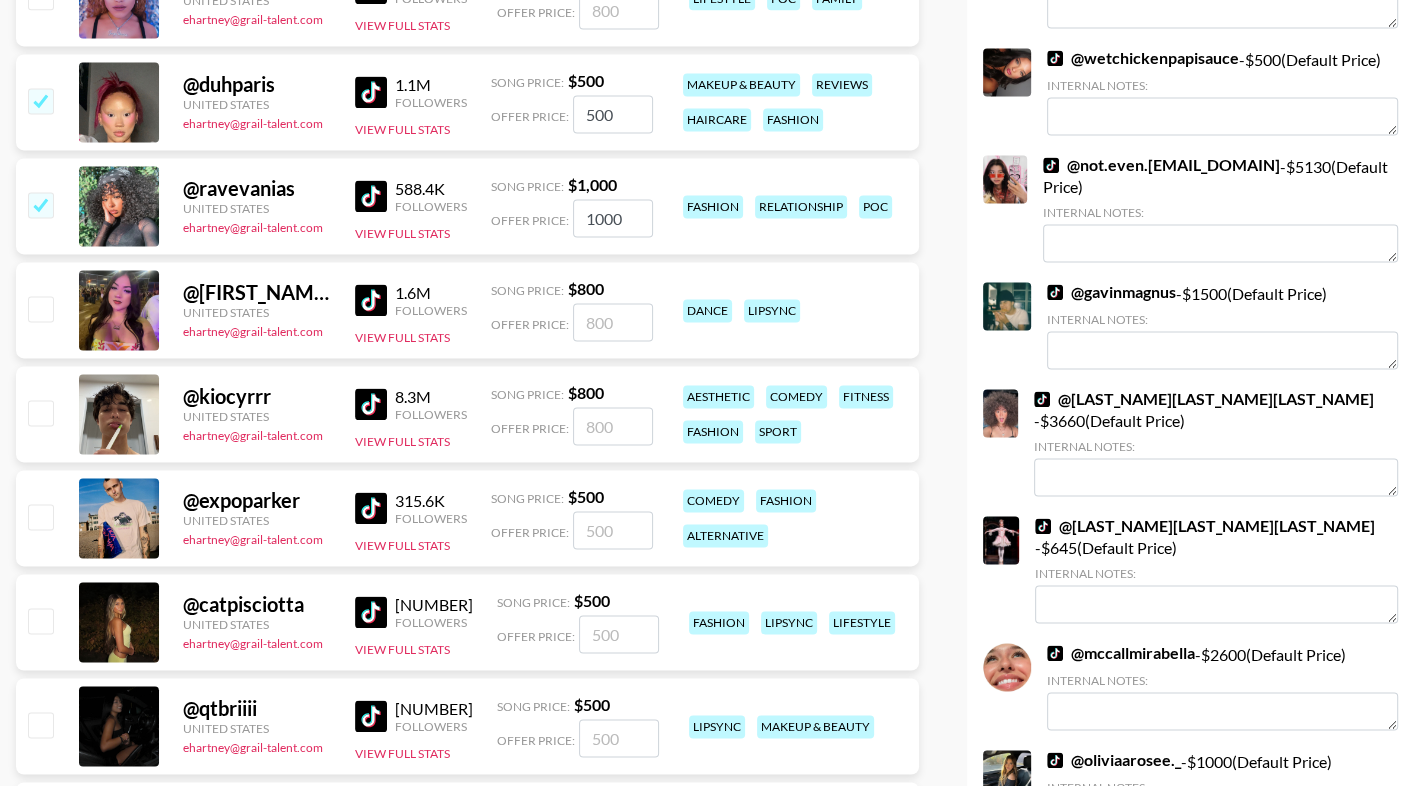 click at bounding box center [39, 310] 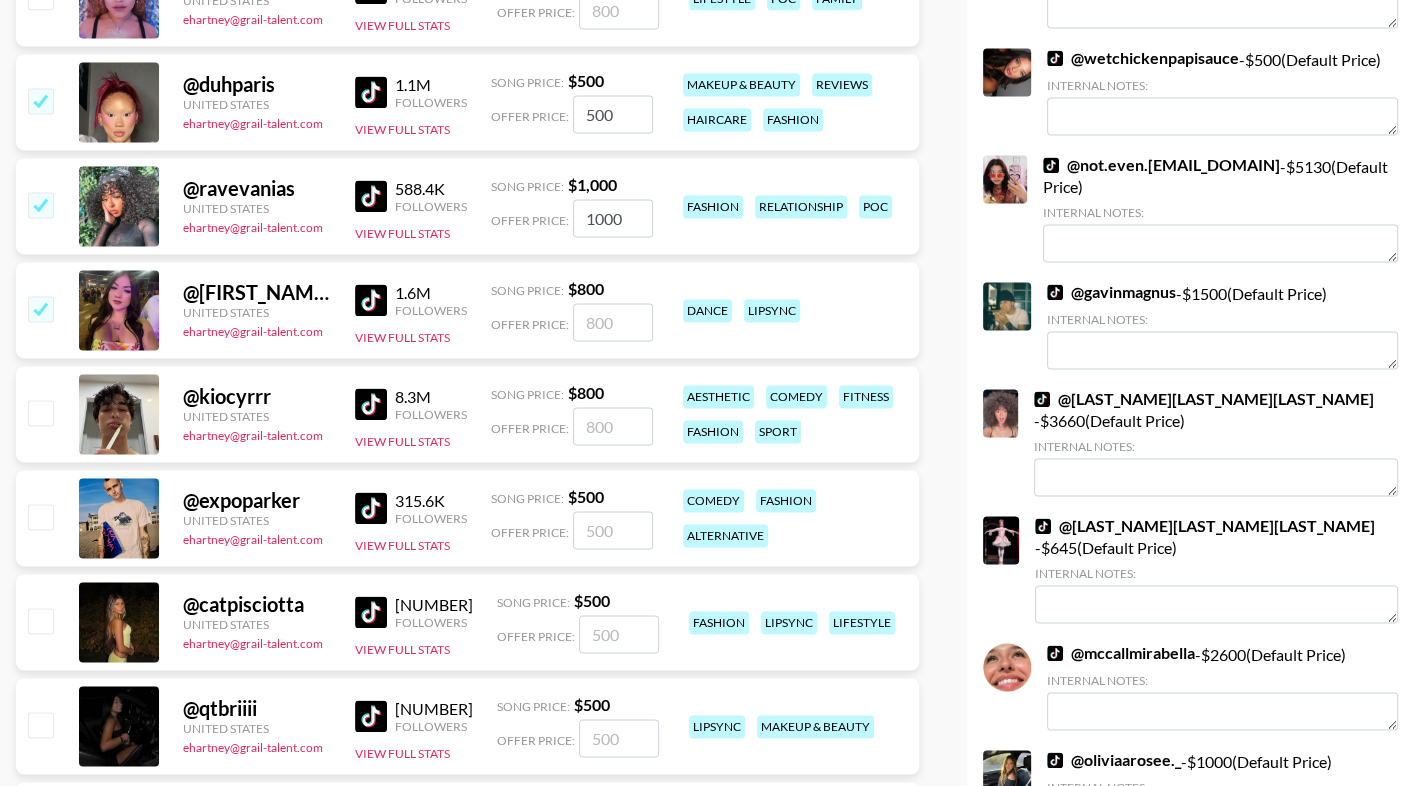 checkbox on "true" 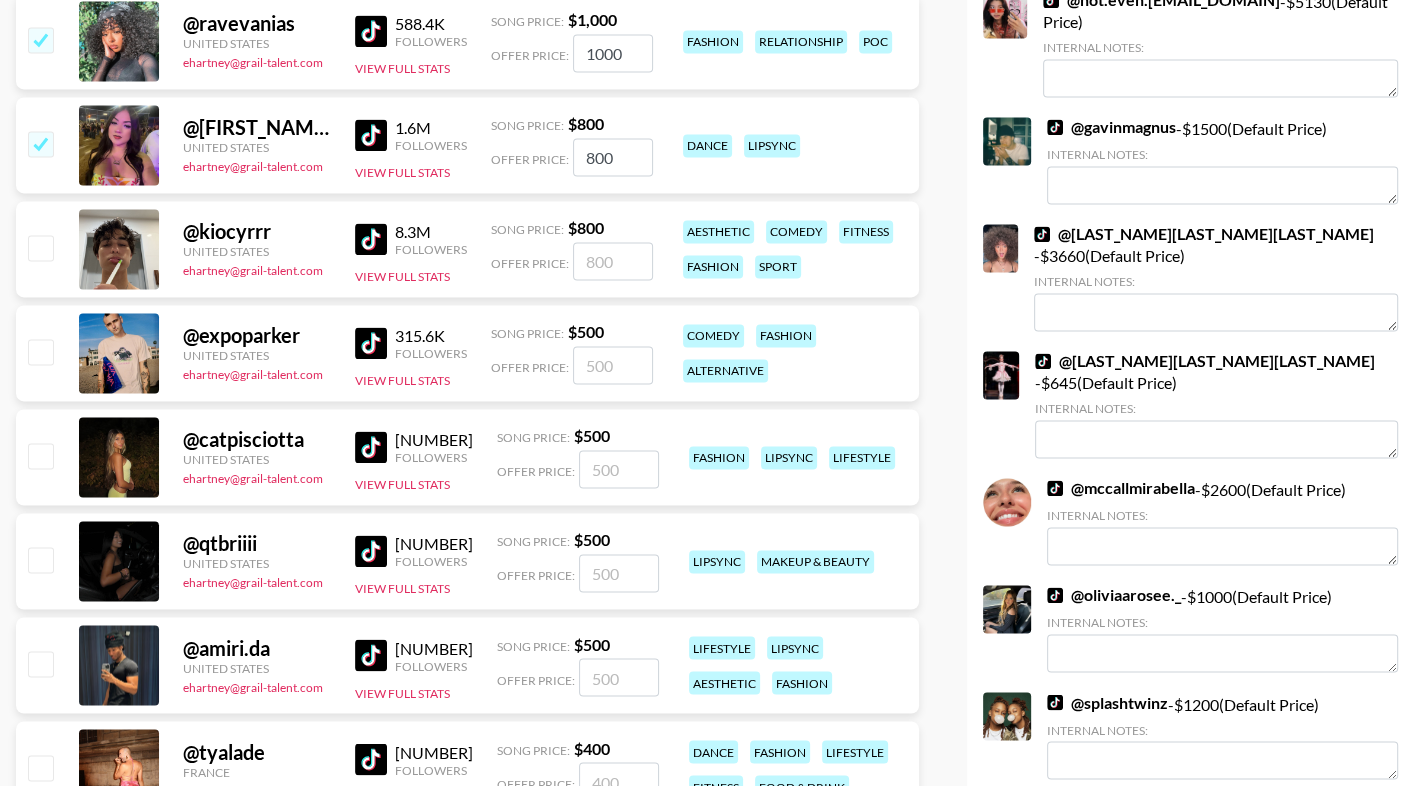 scroll, scrollTop: 2537, scrollLeft: 0, axis: vertical 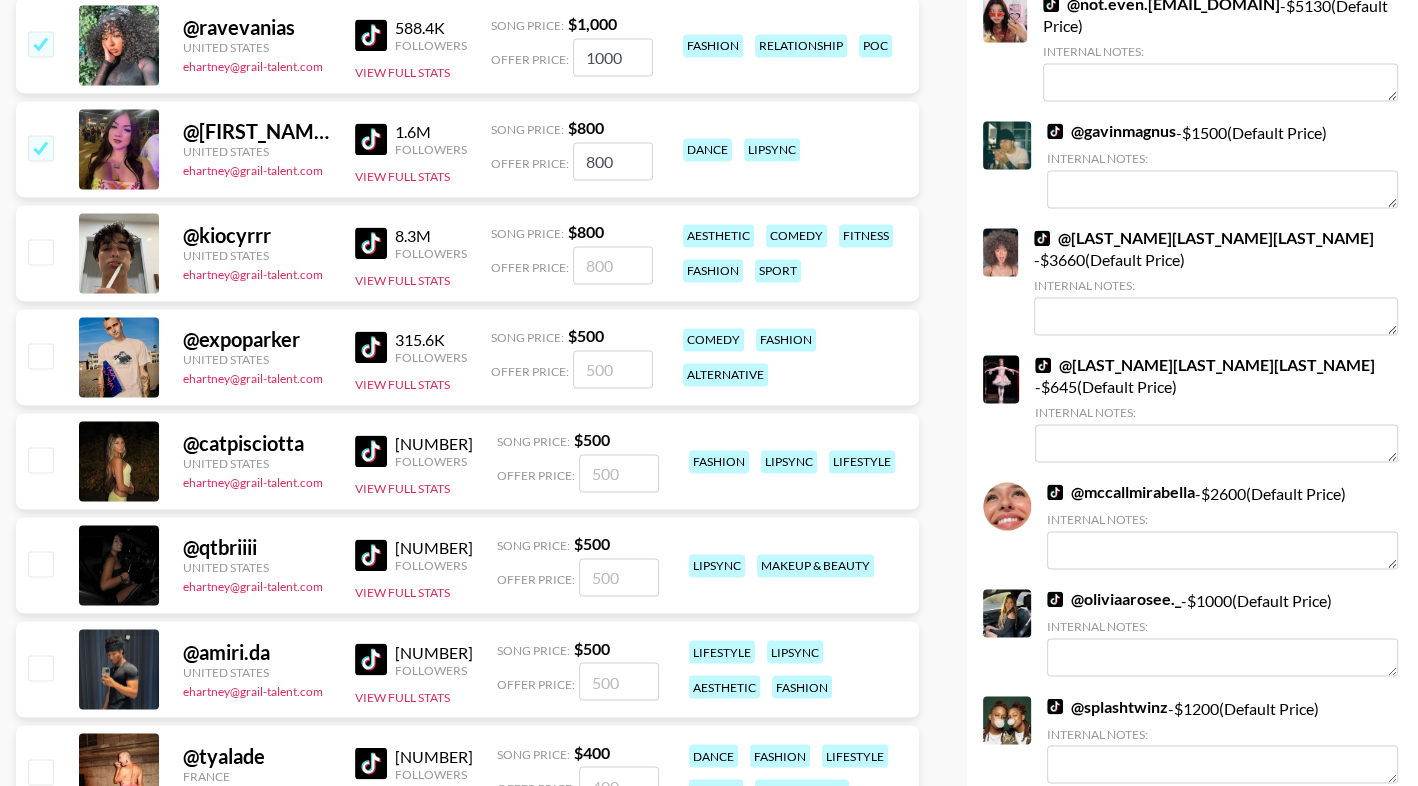 click at bounding box center (40, 459) 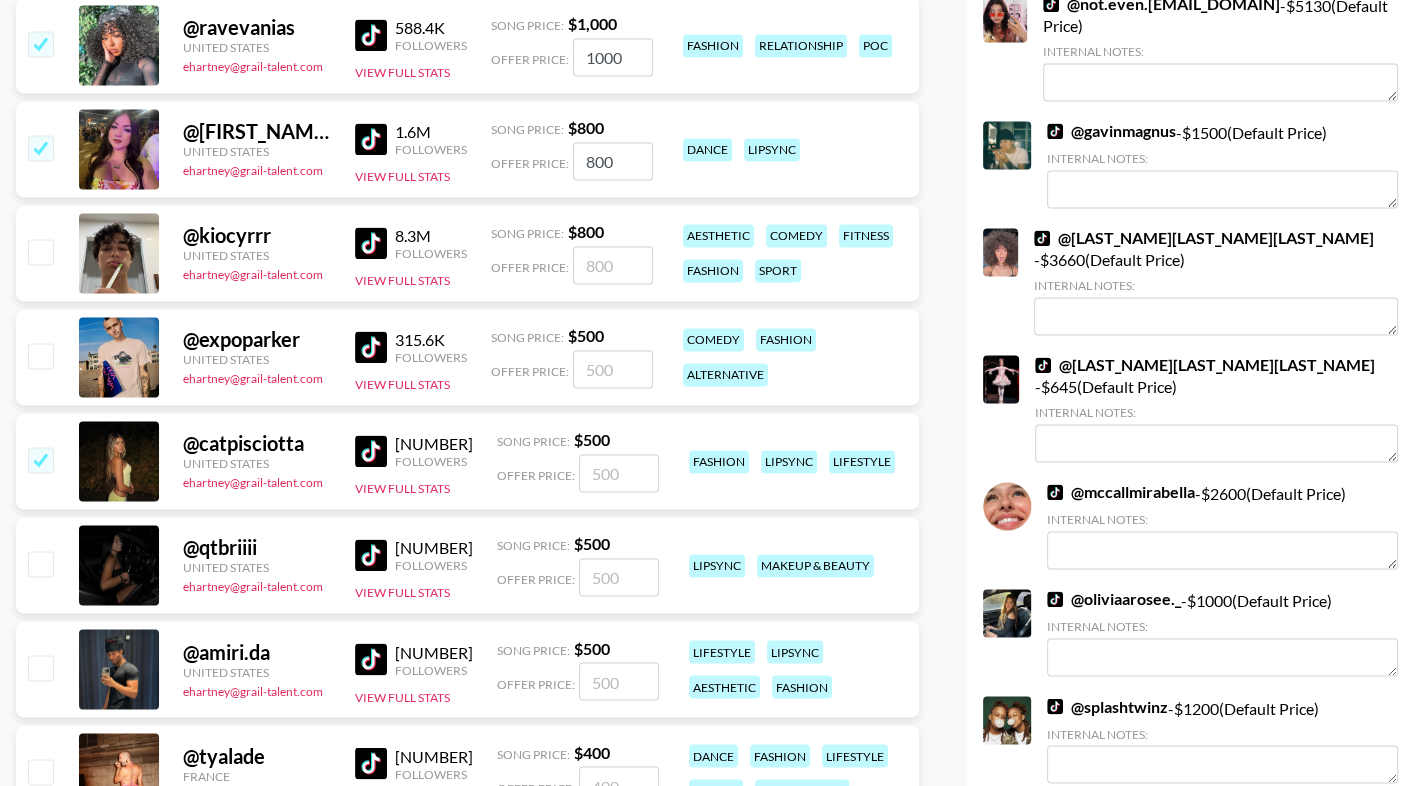 checkbox on "true" 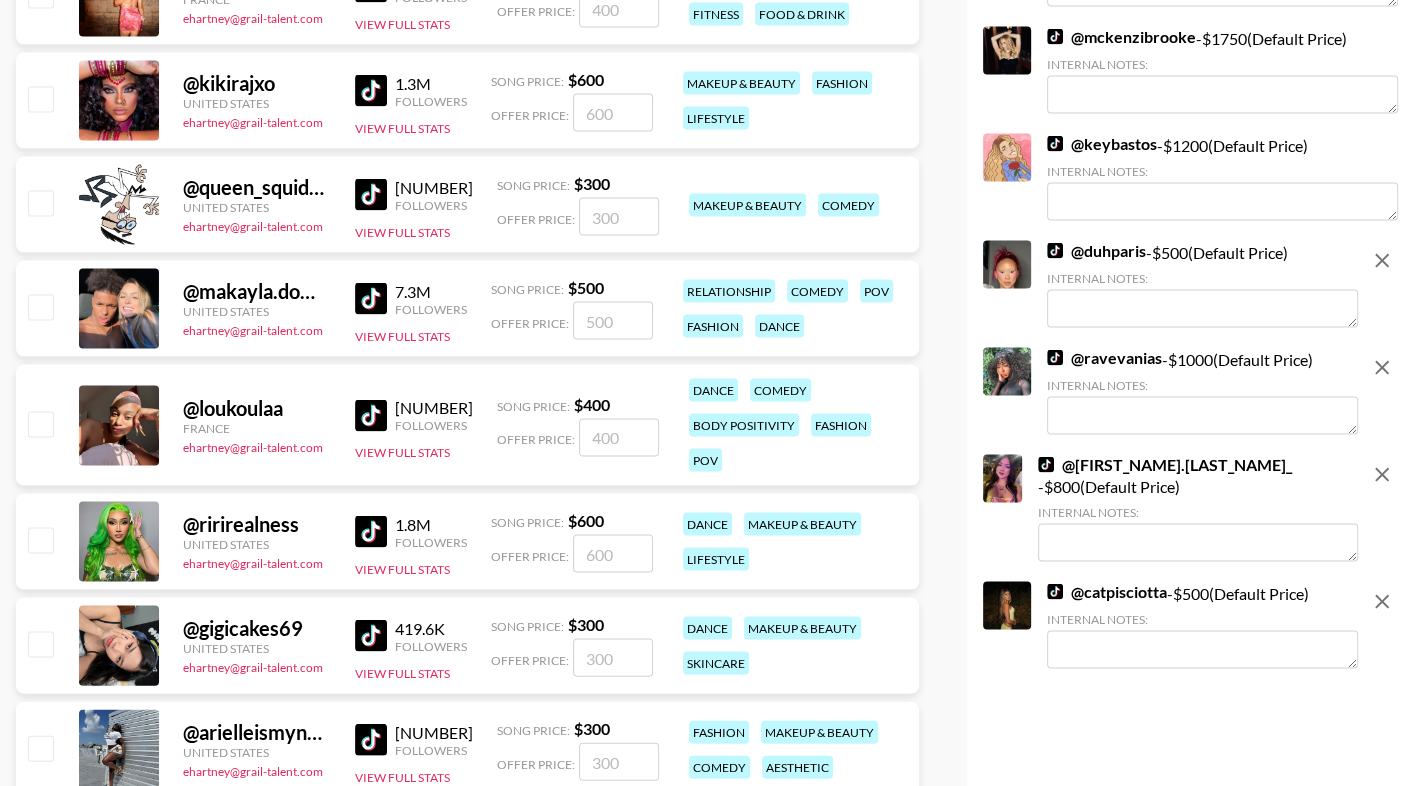 scroll, scrollTop: 3307, scrollLeft: 0, axis: vertical 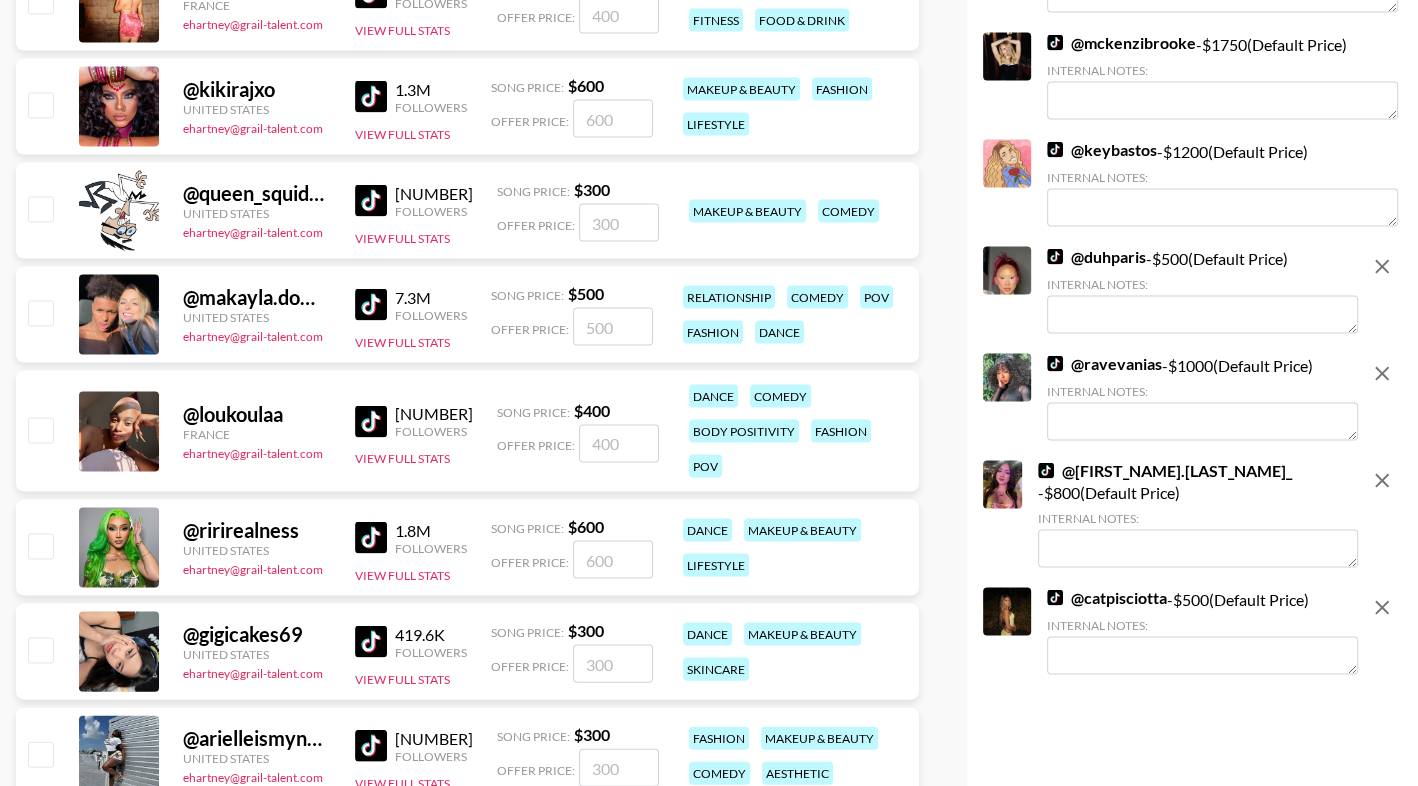click at bounding box center [40, 313] 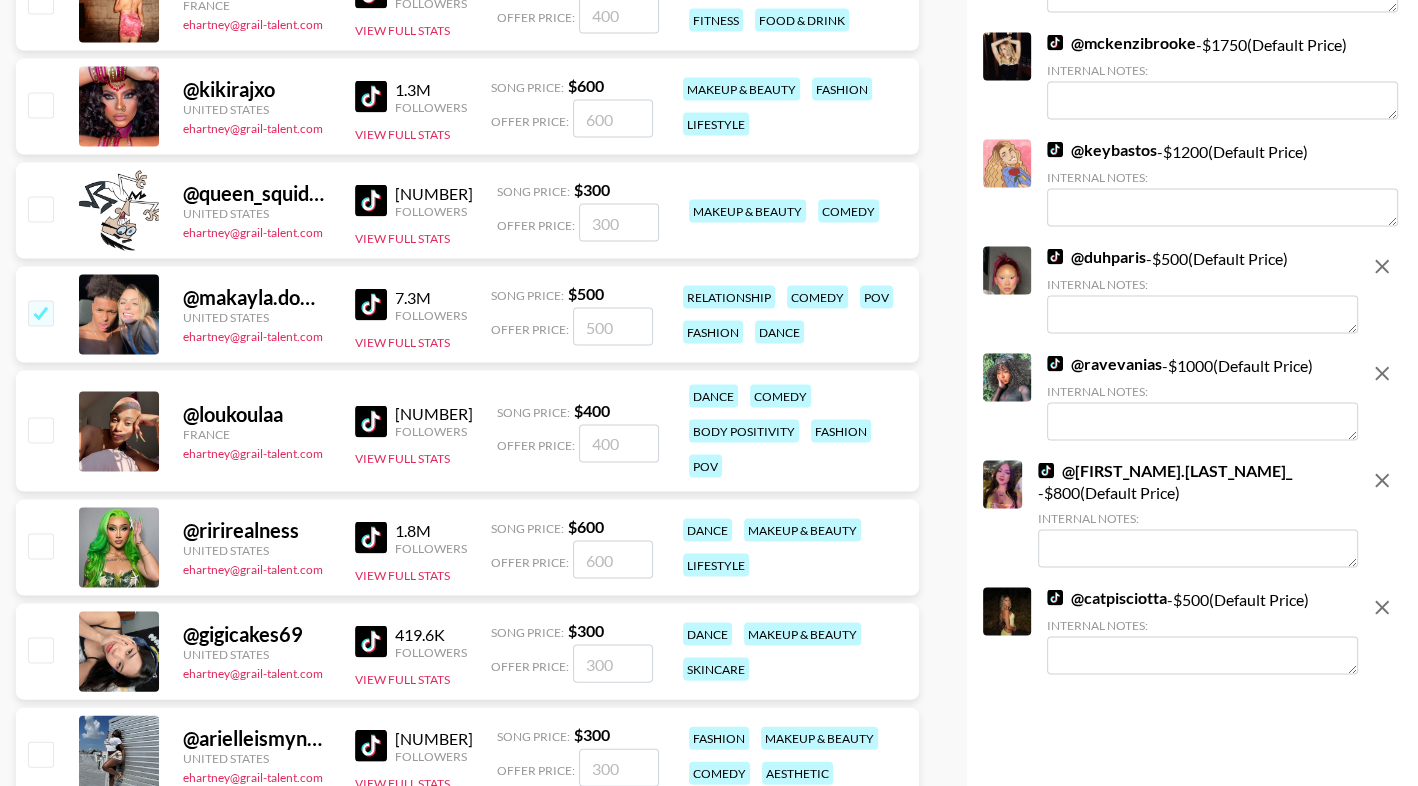 checkbox on "true" 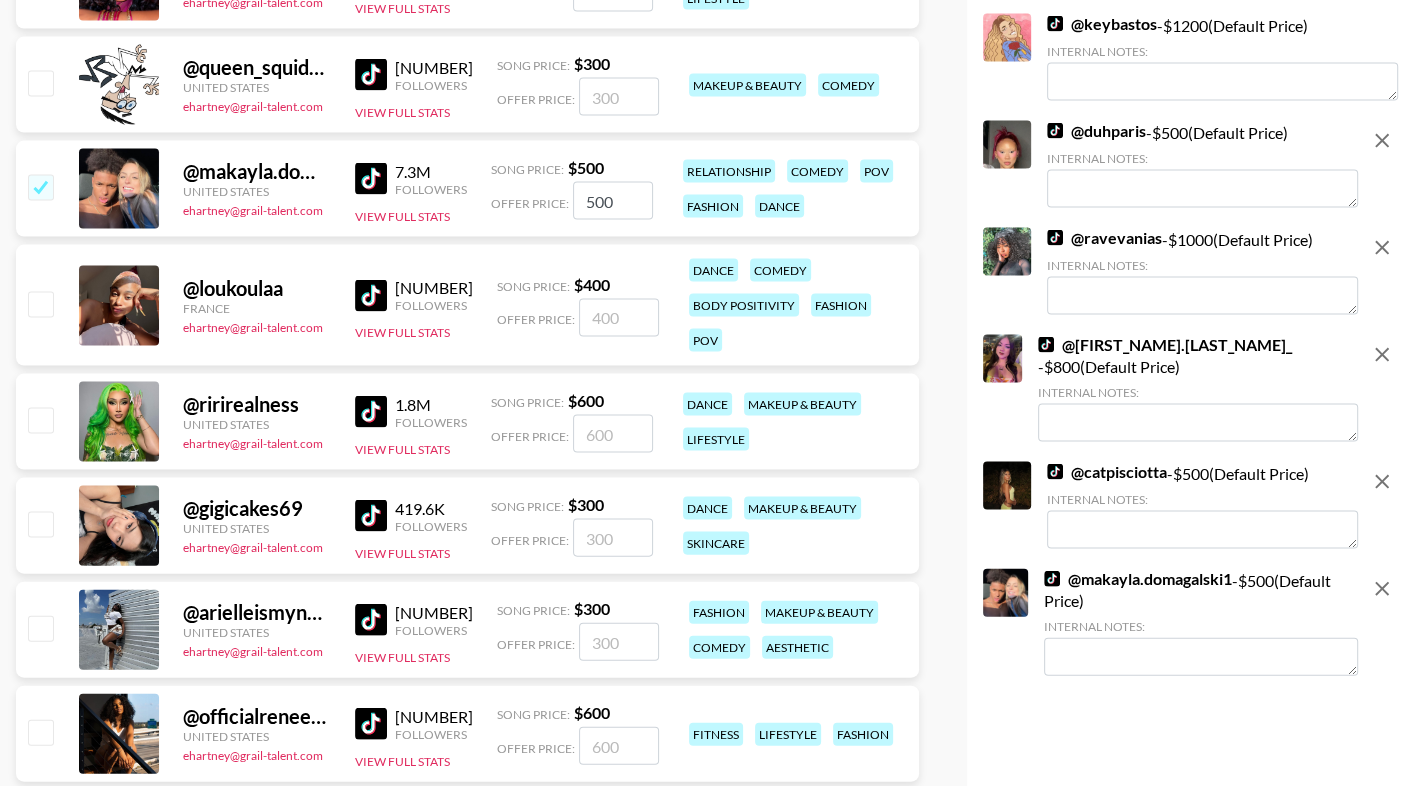 scroll, scrollTop: 3430, scrollLeft: 0, axis: vertical 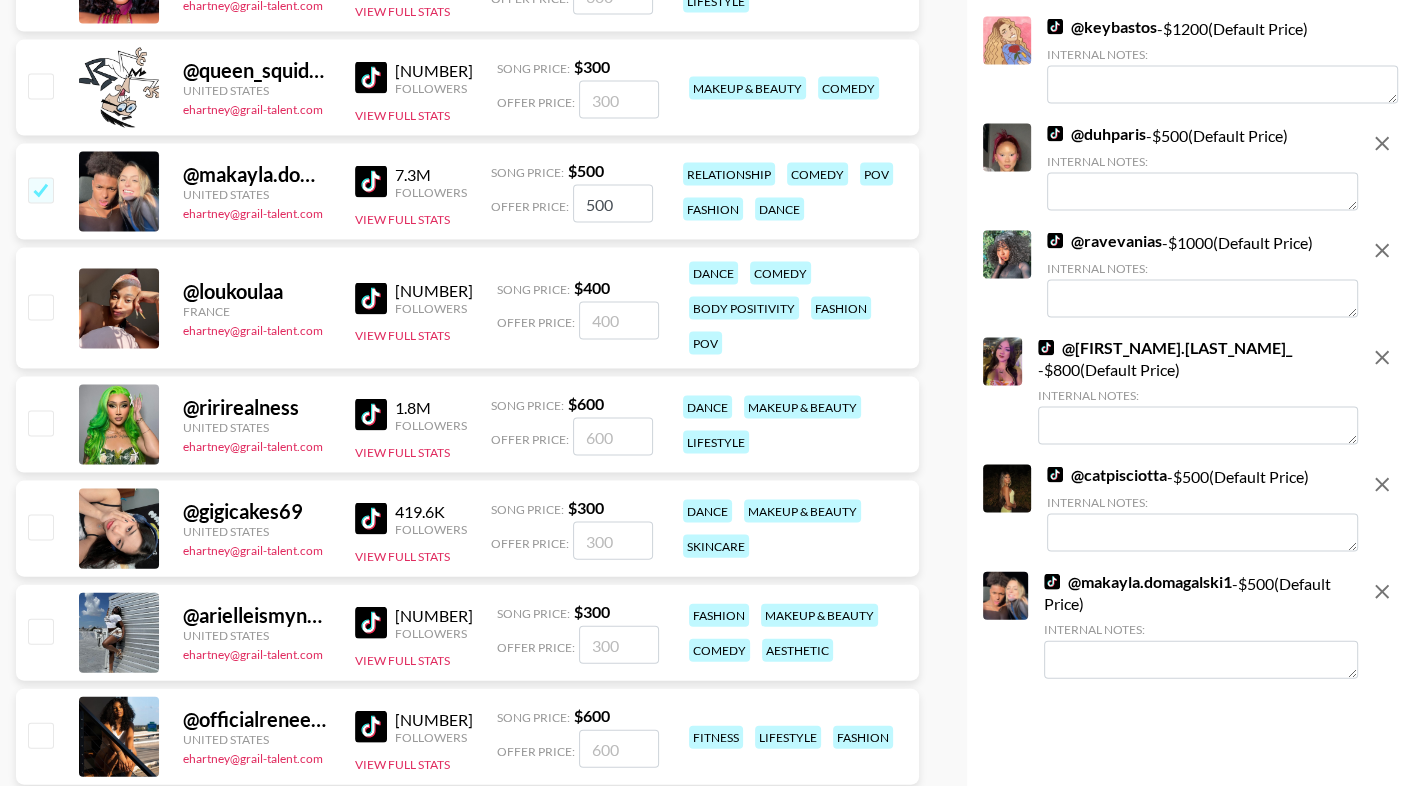 click at bounding box center (40, 307) 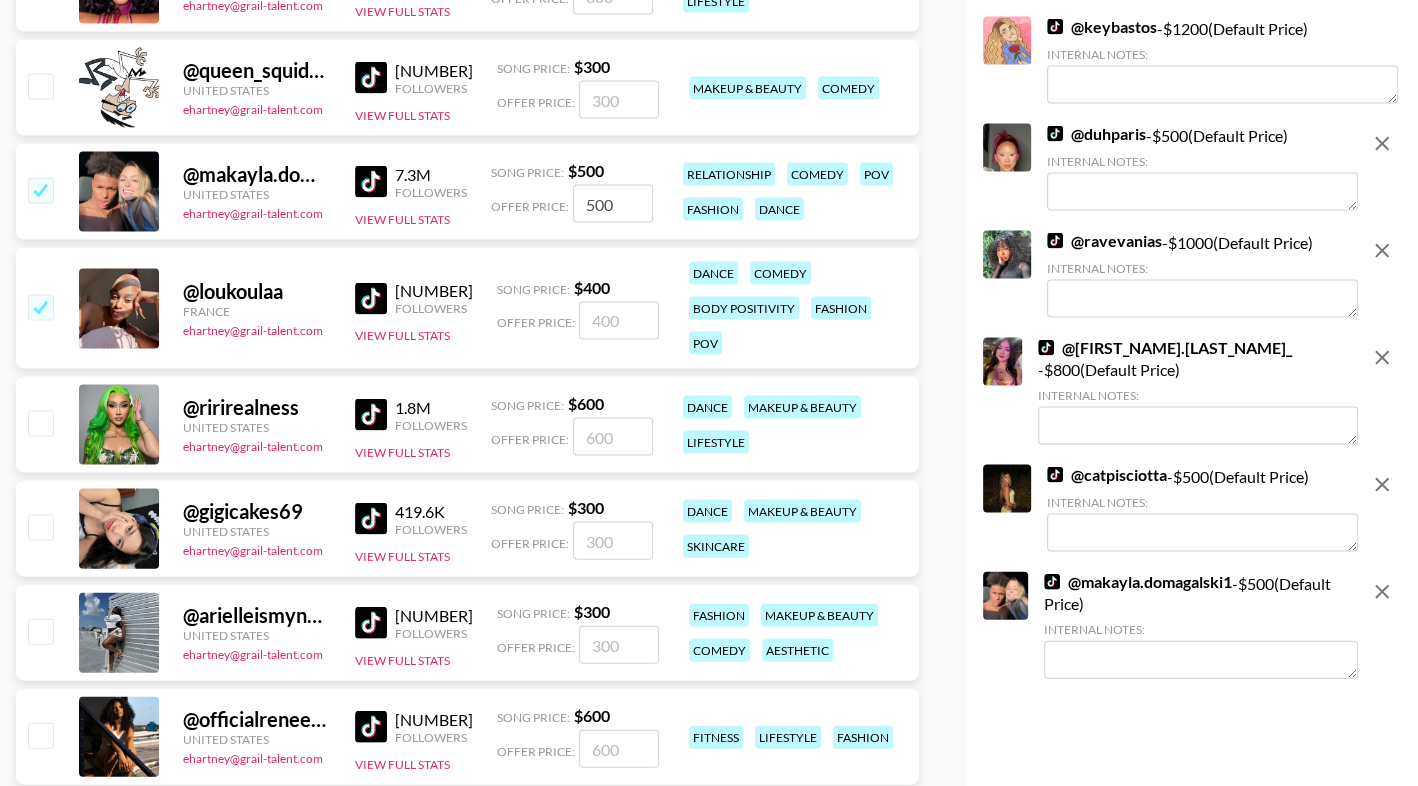 checkbox on "true" 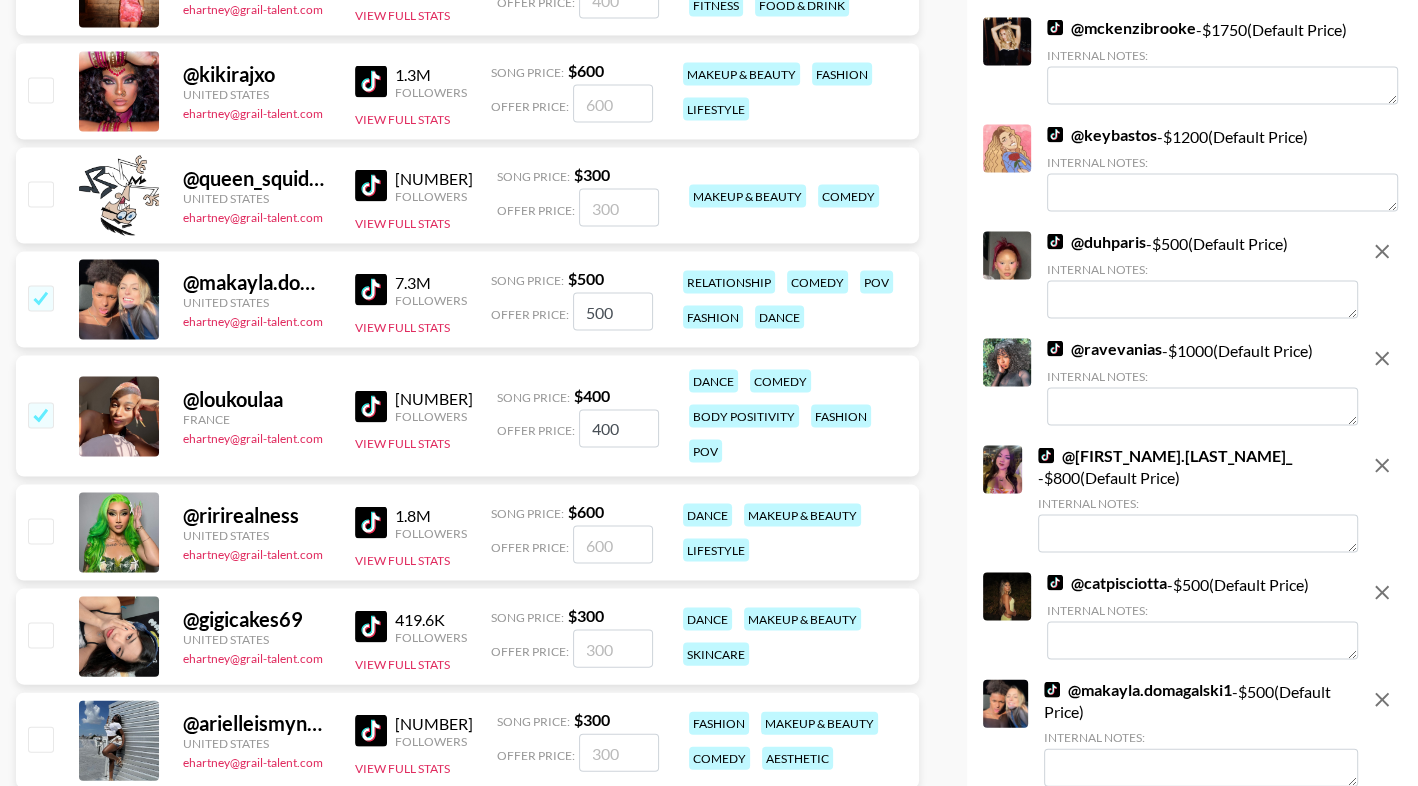 scroll, scrollTop: 3247, scrollLeft: 0, axis: vertical 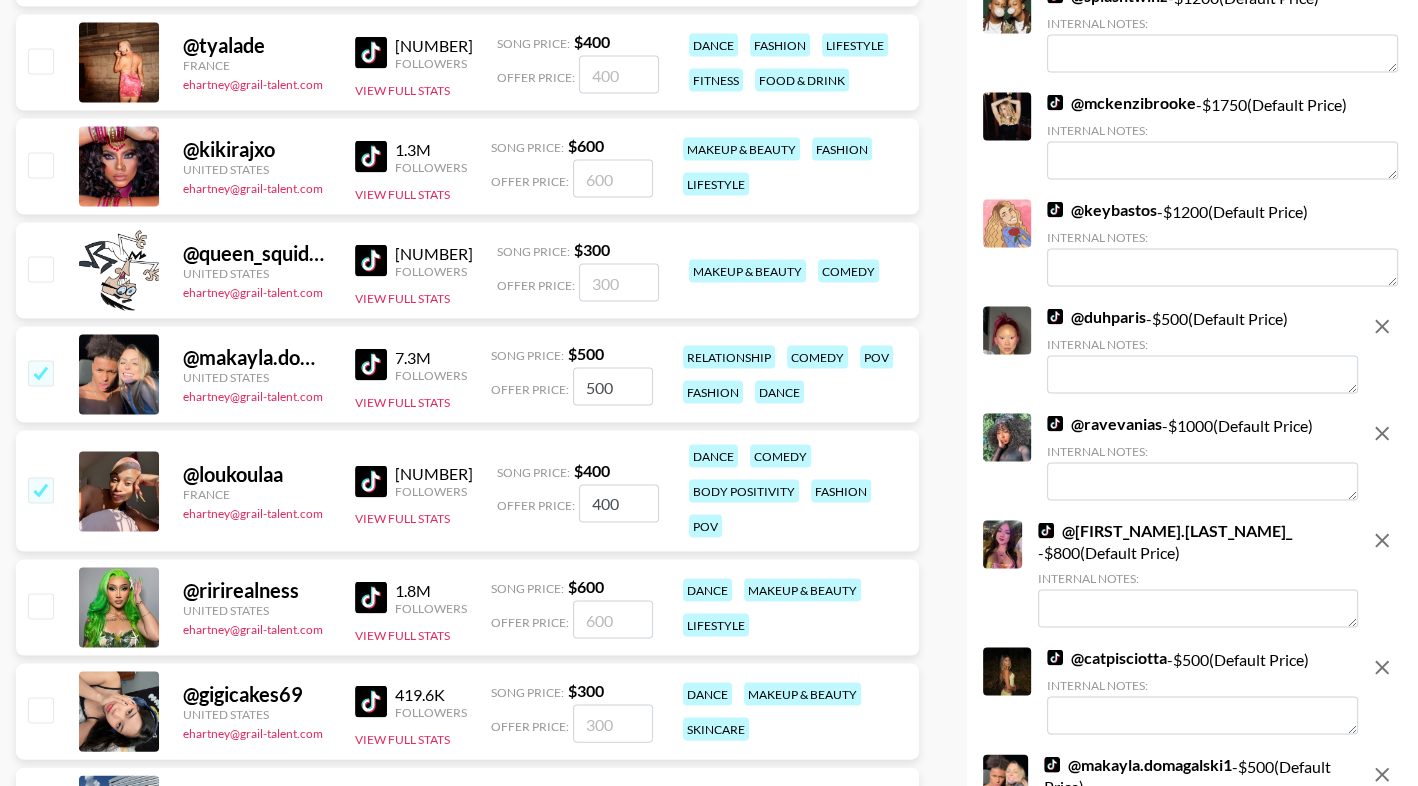 click at bounding box center [40, 61] 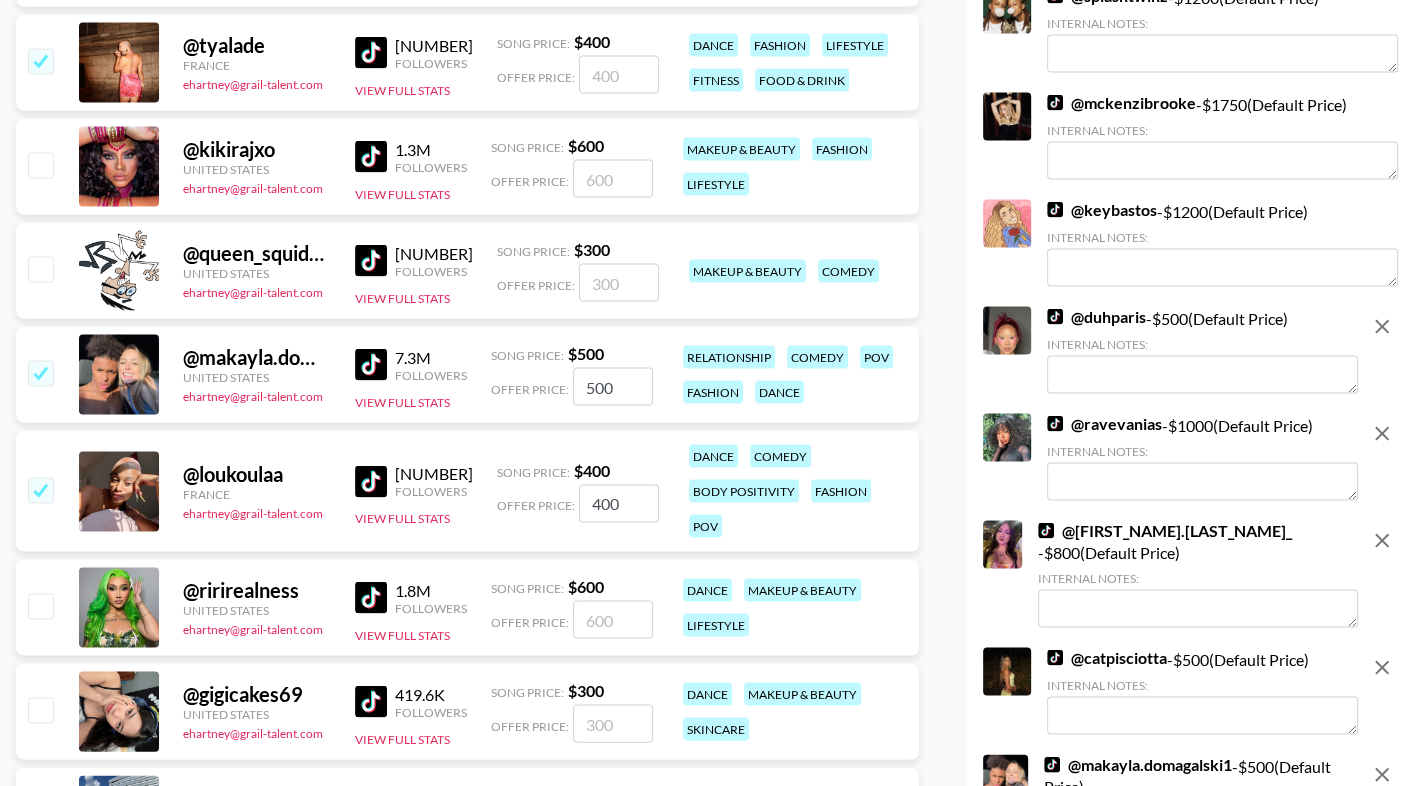 checkbox on "true" 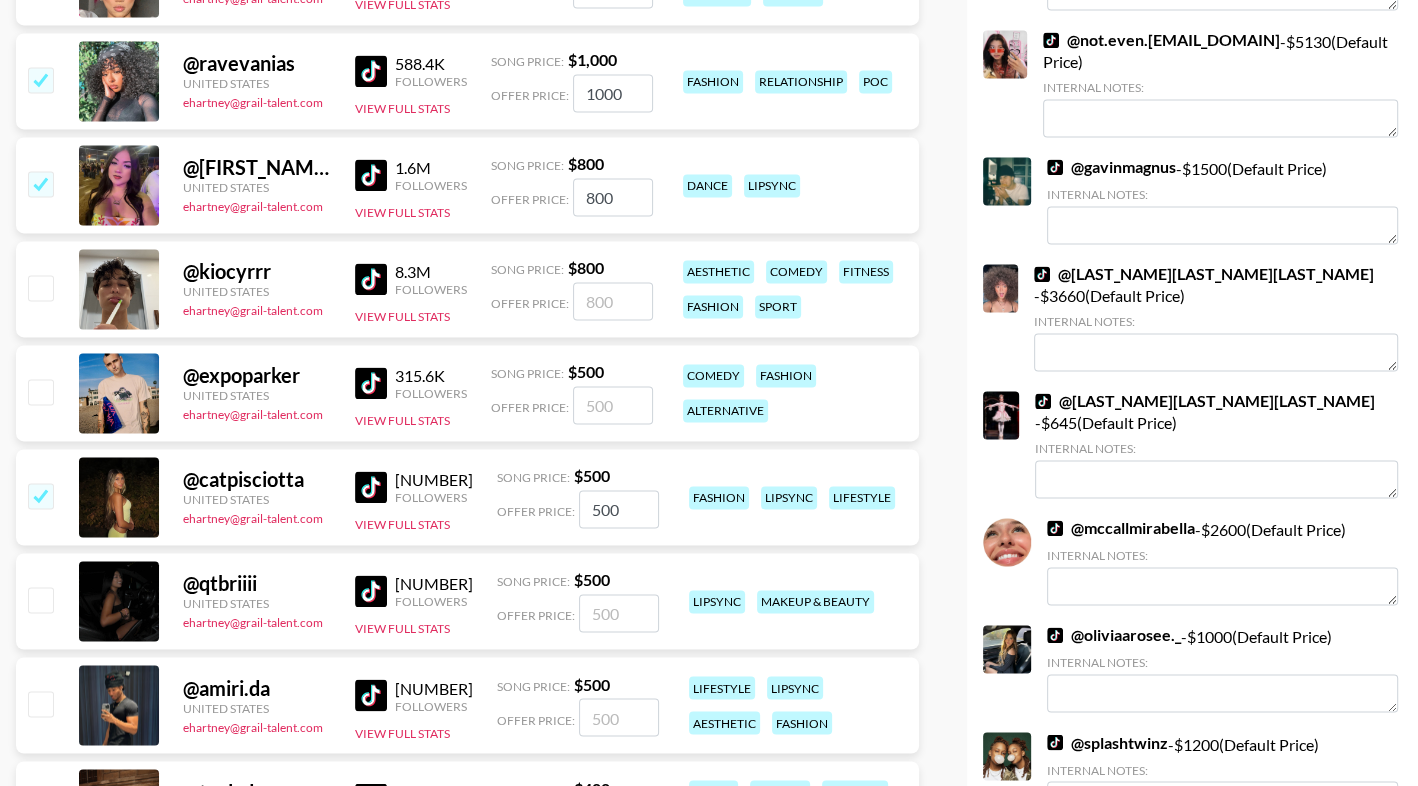 scroll, scrollTop: 2485, scrollLeft: 0, axis: vertical 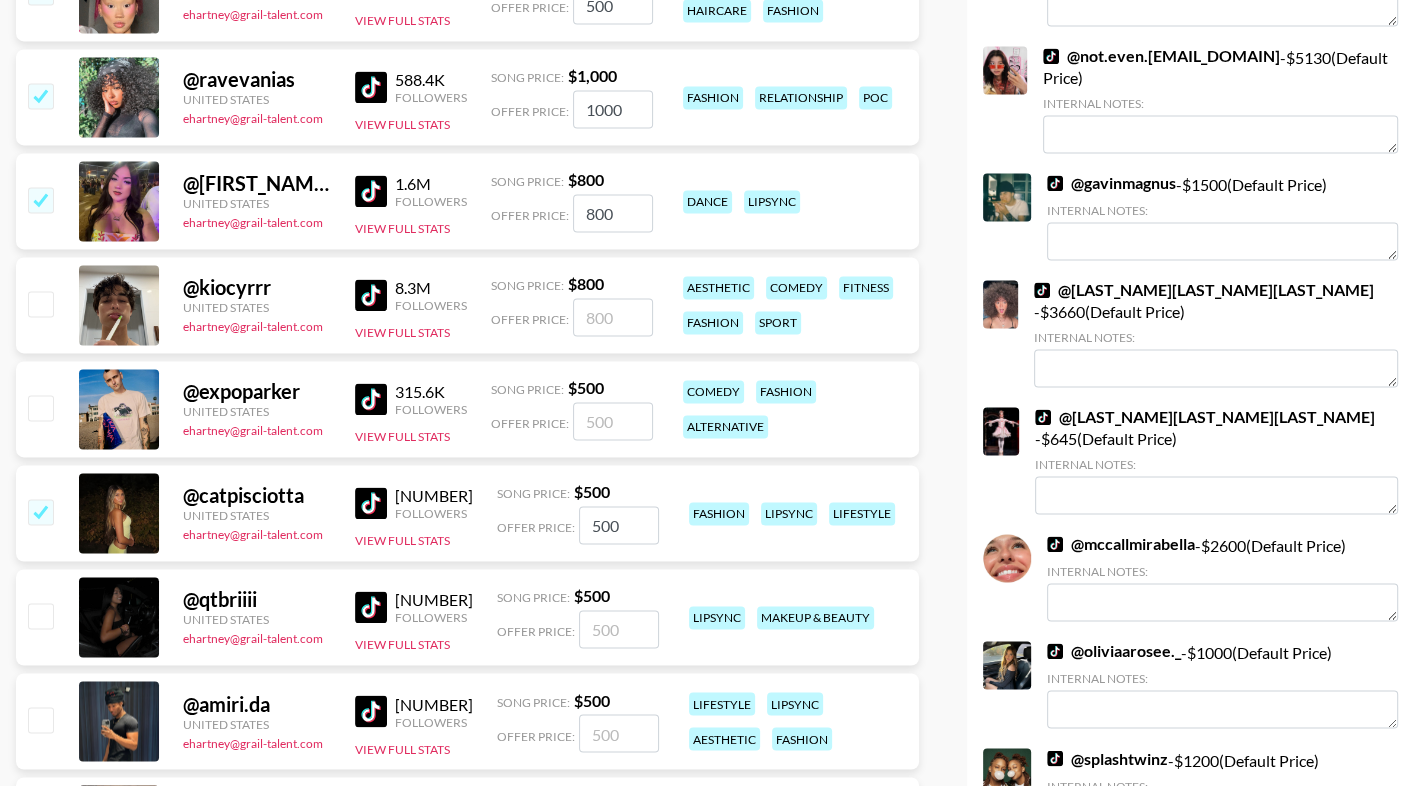 click at bounding box center (40, 303) 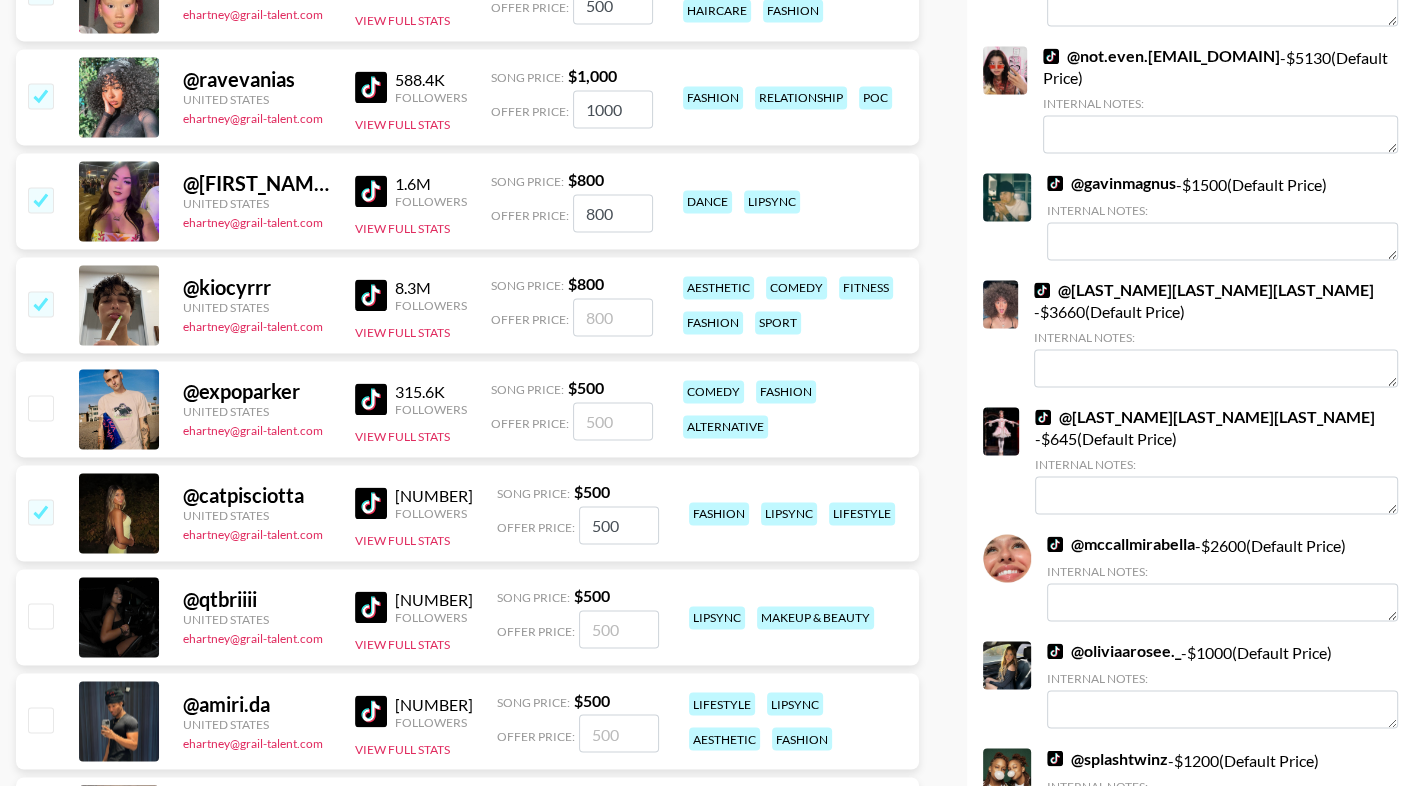 checkbox on "true" 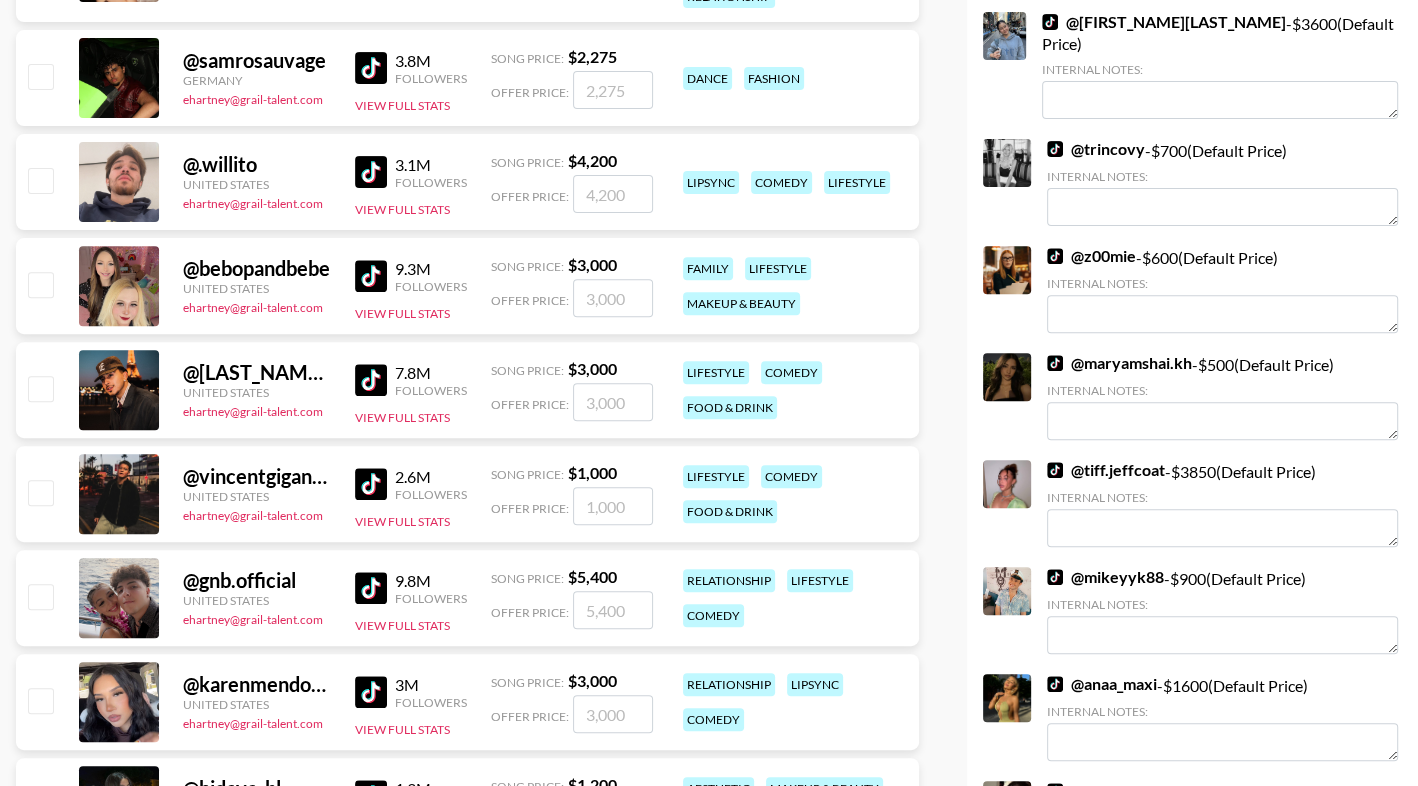 scroll, scrollTop: 0, scrollLeft: 0, axis: both 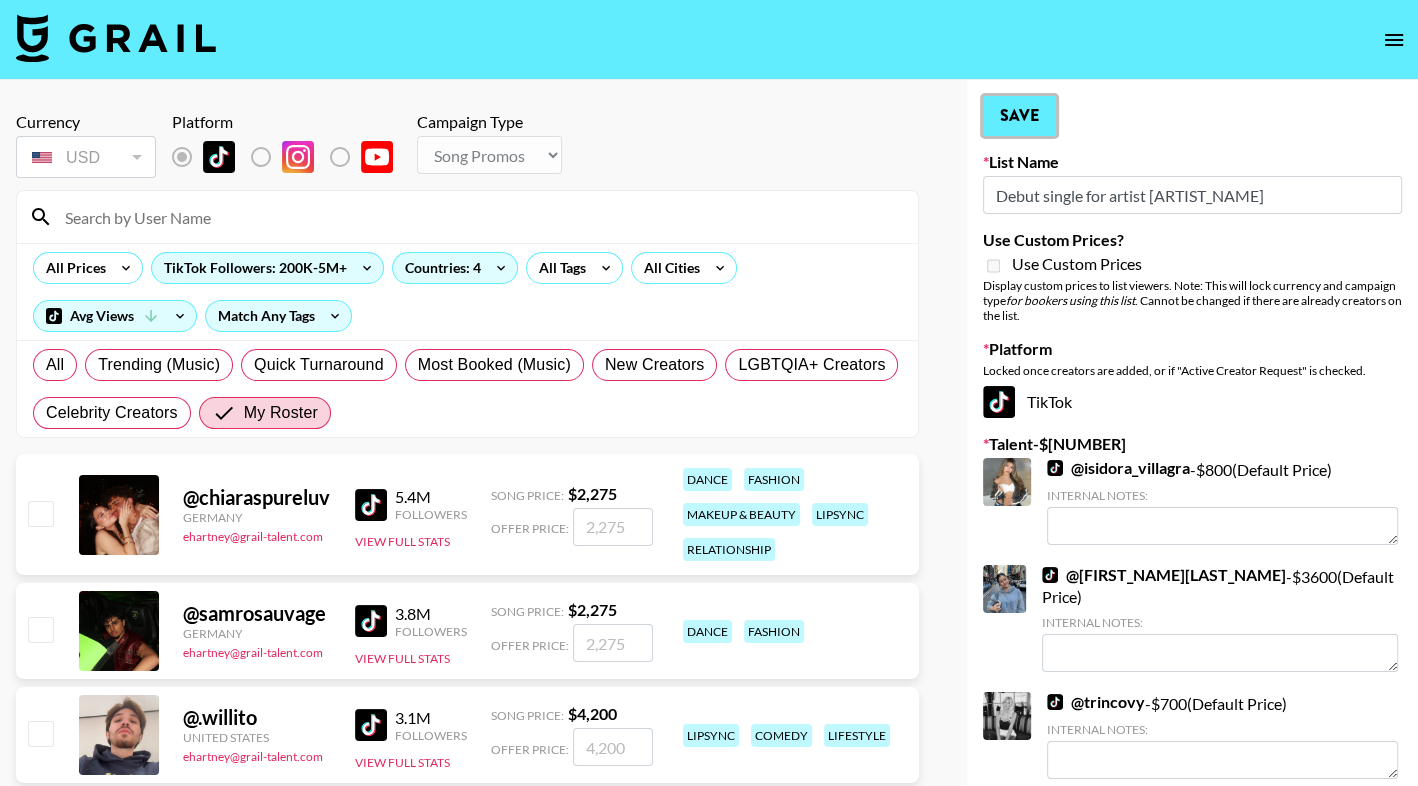 click on "Save" at bounding box center (1019, 116) 